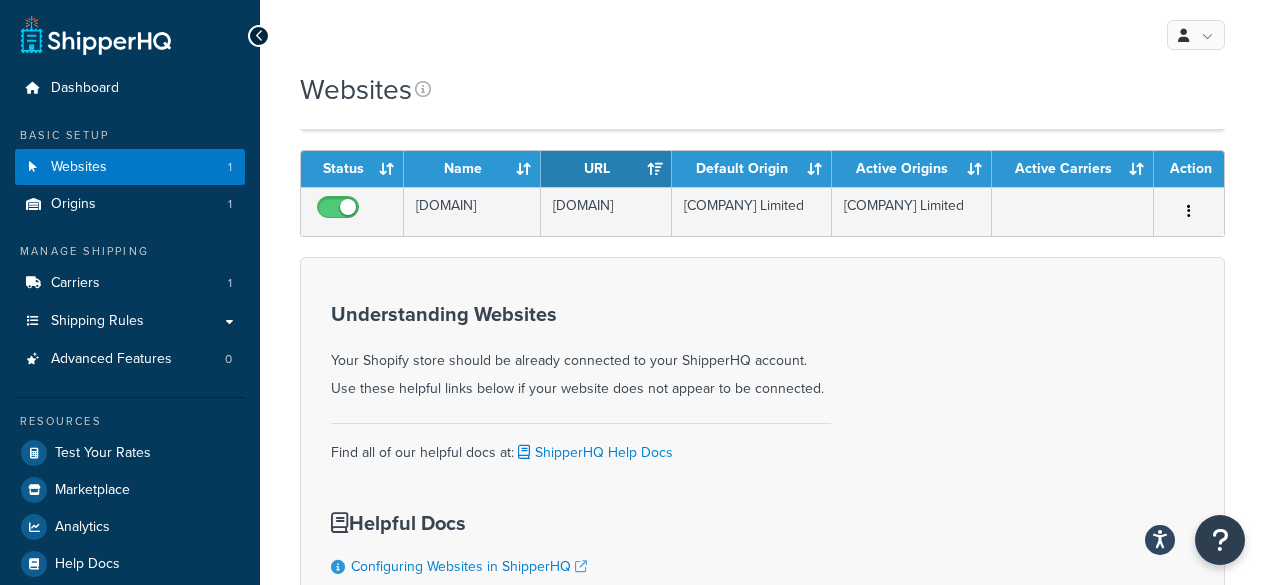 scroll, scrollTop: 282, scrollLeft: 0, axis: vertical 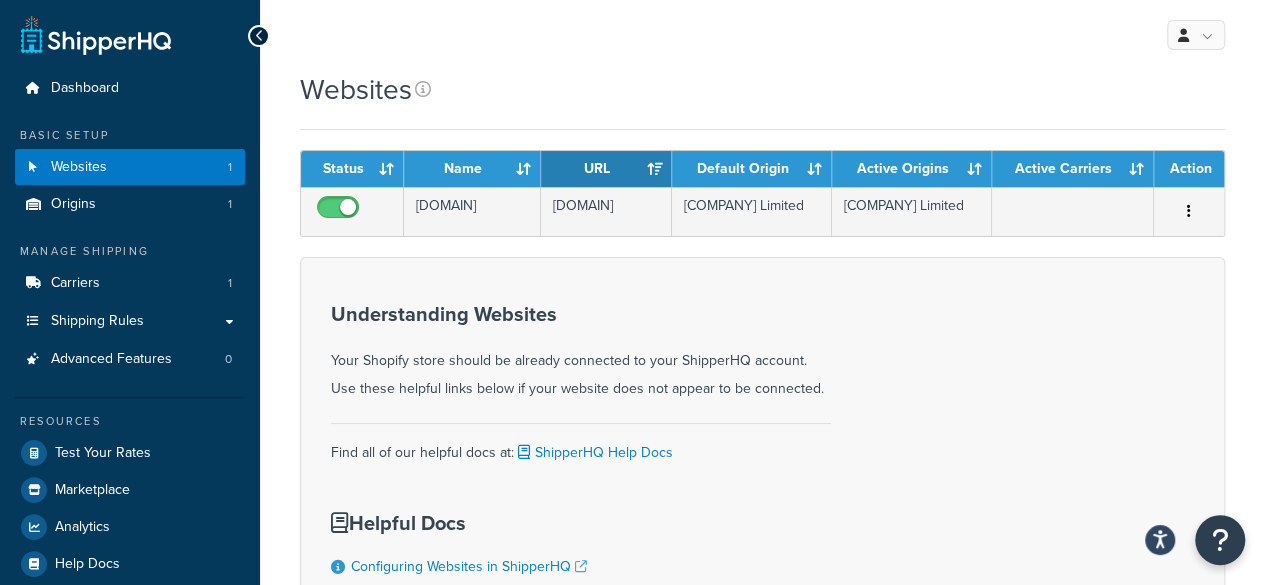 drag, startPoint x: 278, startPoint y: 280, endPoint x: 284, endPoint y: 93, distance: 187.09624 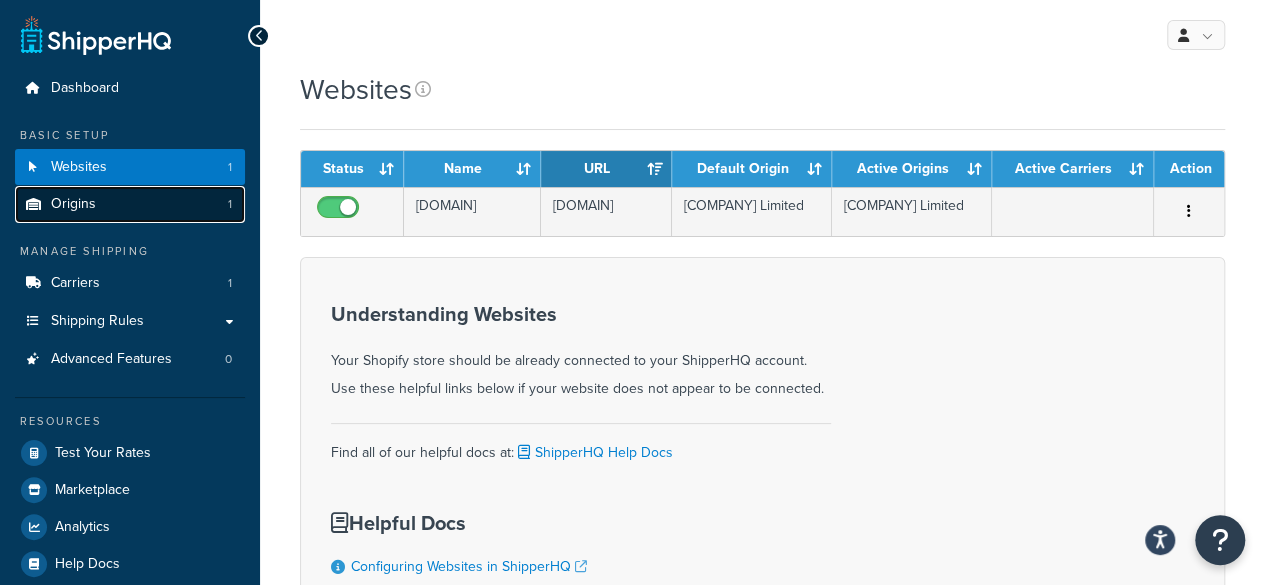 click on "Origins
1" at bounding box center (130, 204) 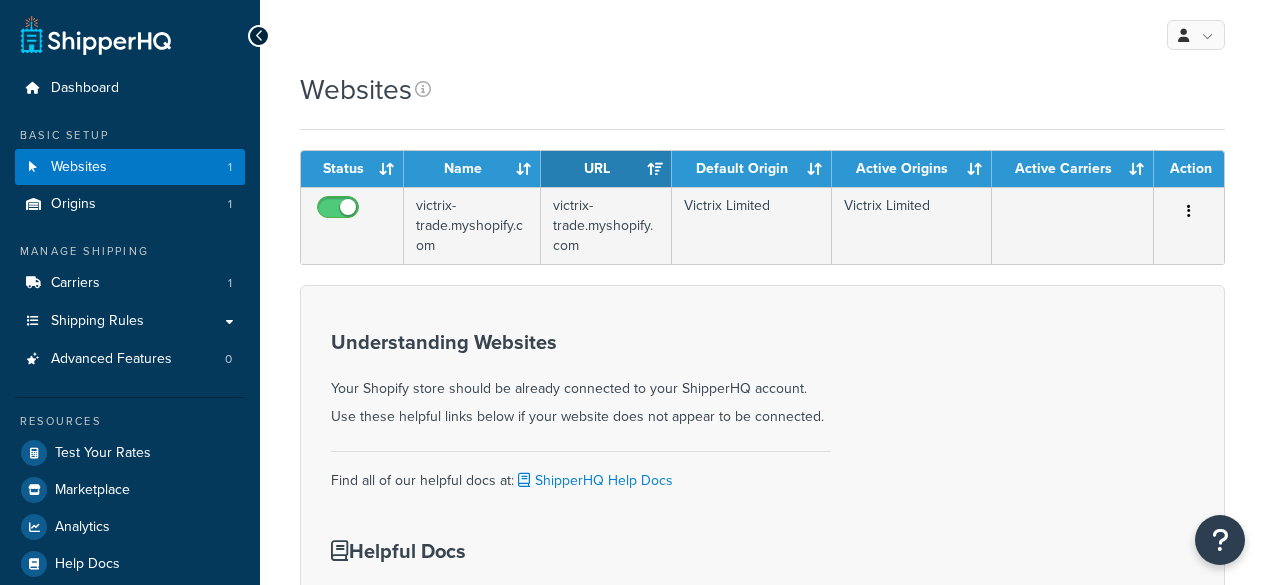 scroll, scrollTop: 0, scrollLeft: 0, axis: both 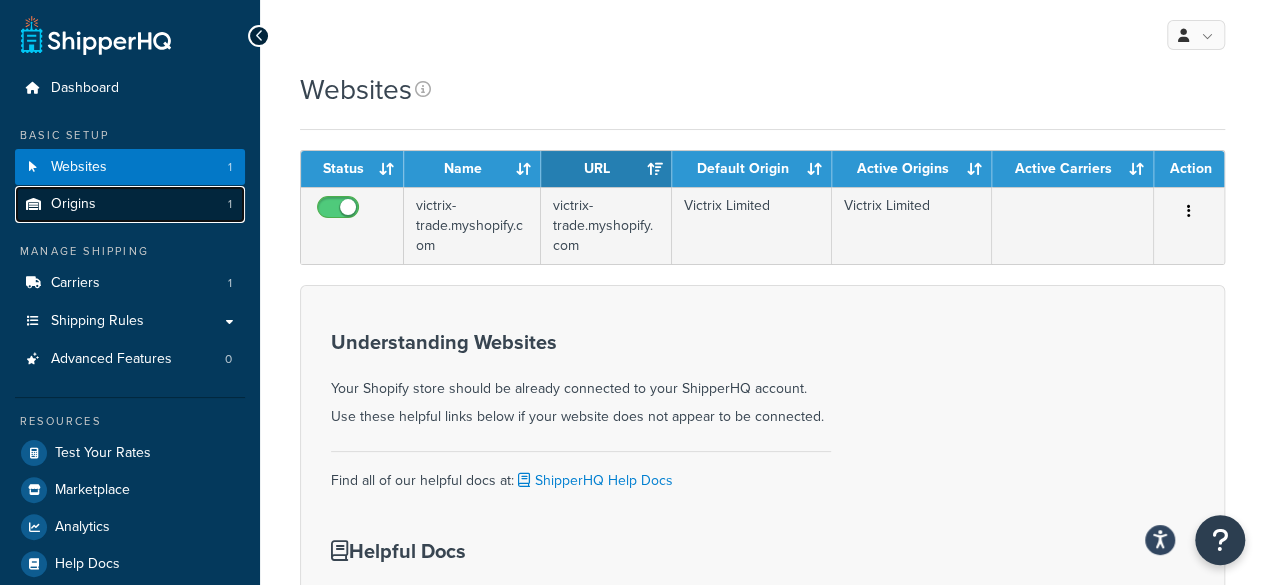 click on "Origins
1" at bounding box center (130, 204) 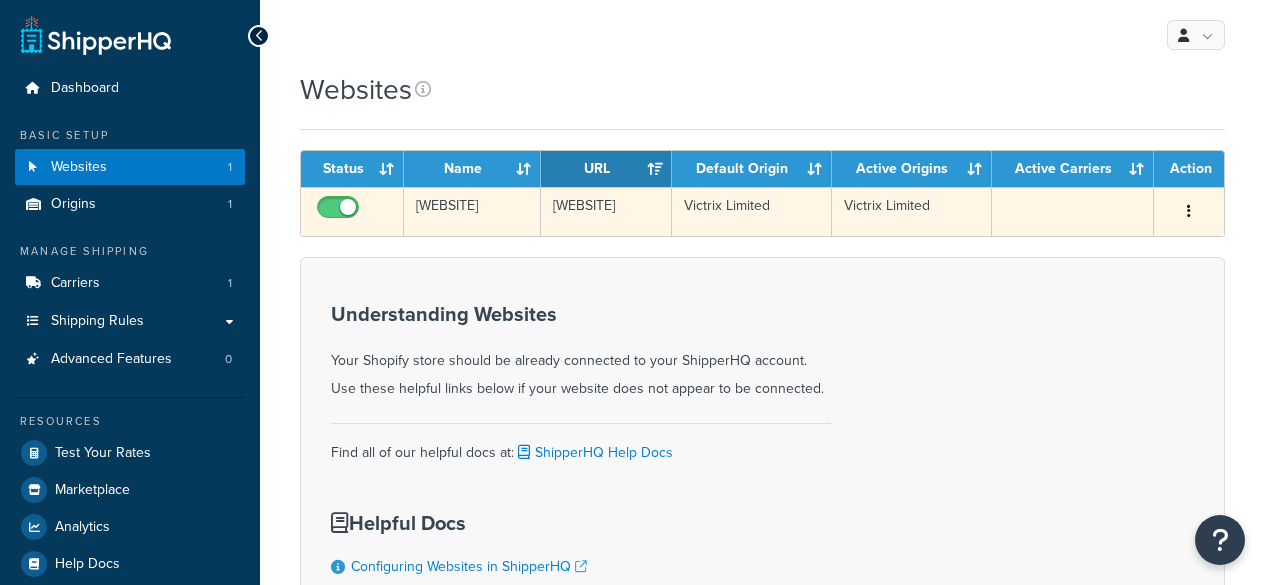 scroll, scrollTop: 0, scrollLeft: 0, axis: both 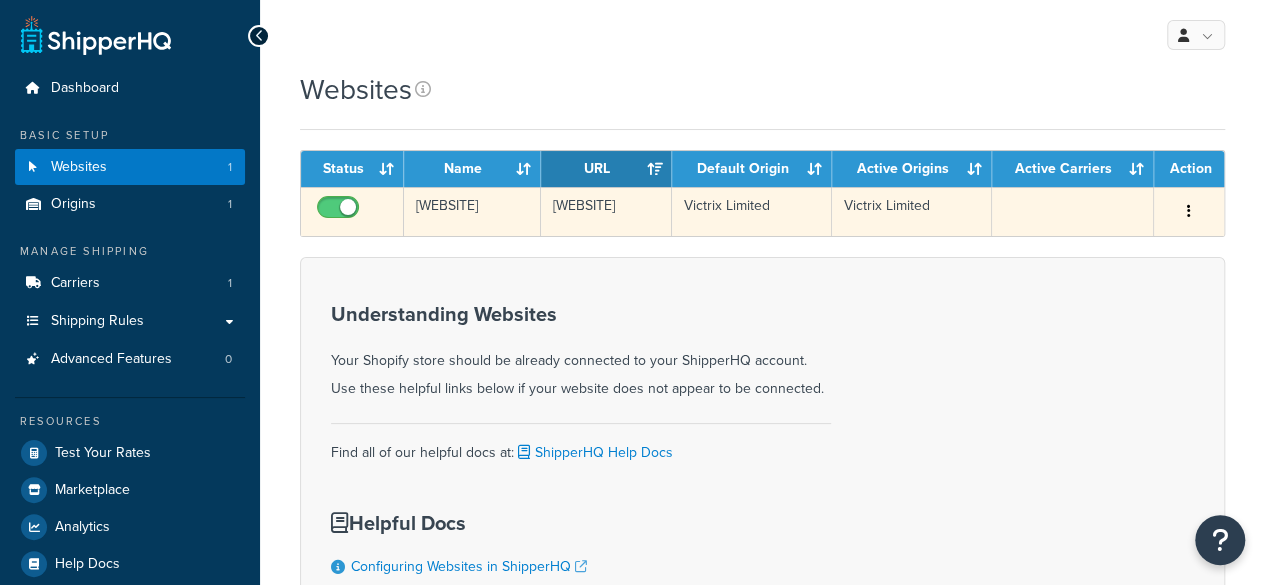click on "[WEBSITE]" at bounding box center [472, 211] 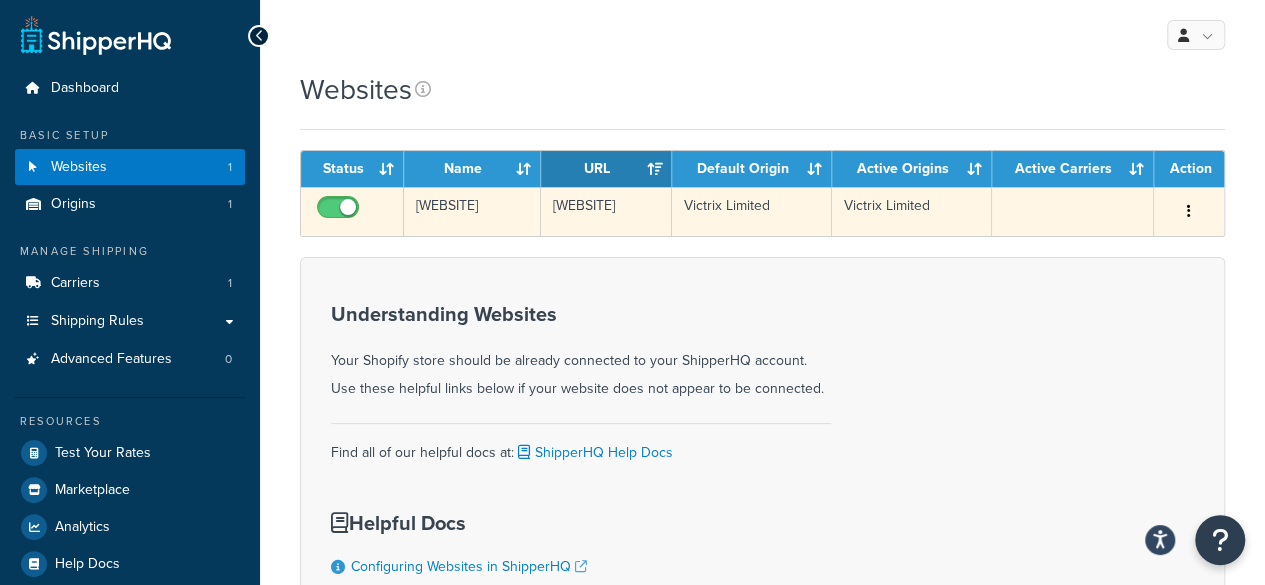 click on "[WEBSITE]" at bounding box center (606, 211) 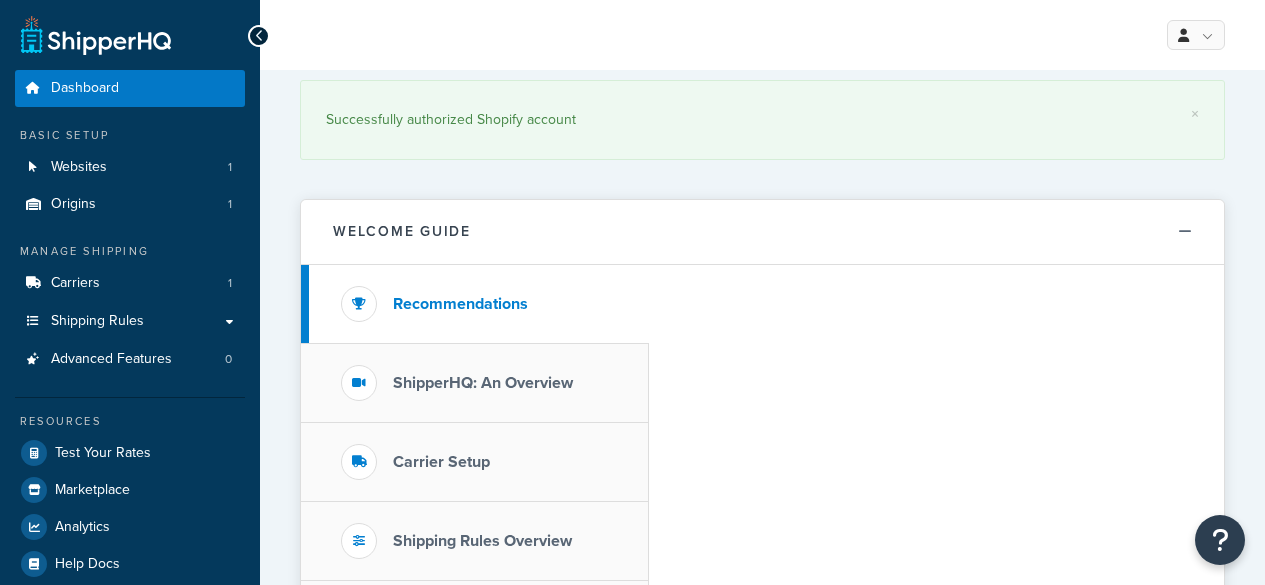 scroll, scrollTop: 0, scrollLeft: 0, axis: both 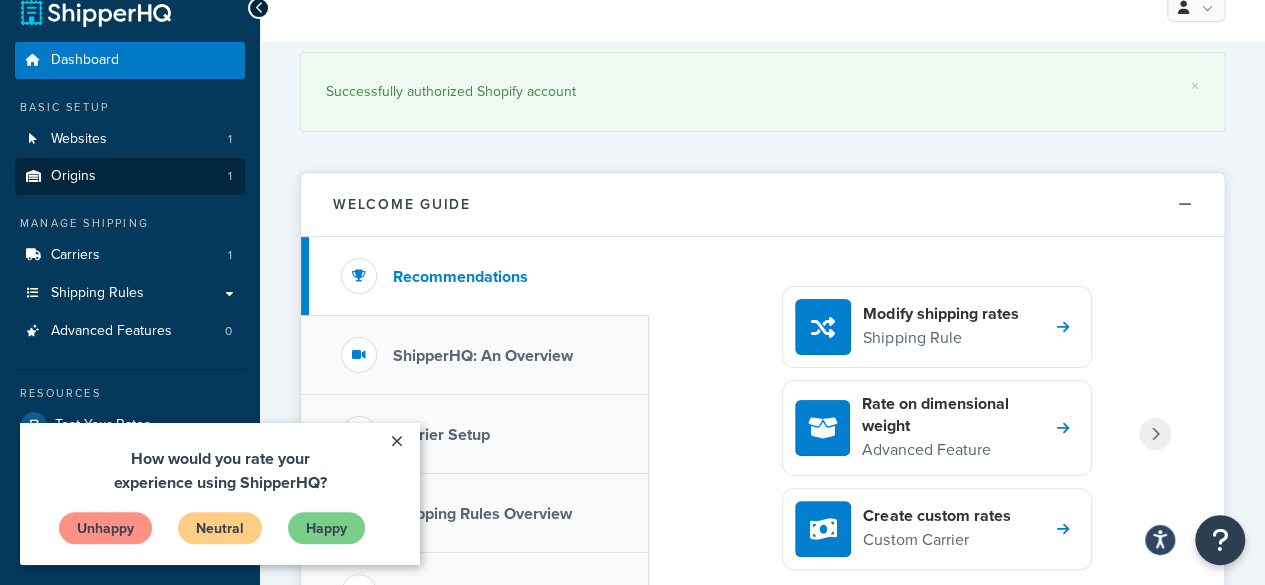 click on "Origins" at bounding box center (73, 176) 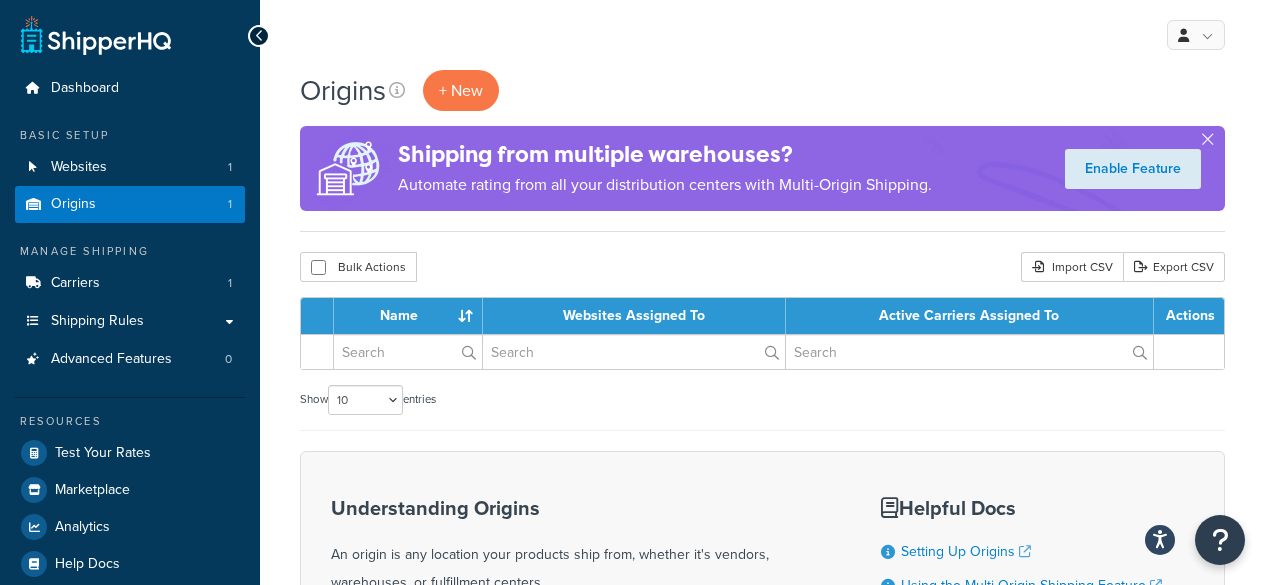 scroll, scrollTop: 0, scrollLeft: 0, axis: both 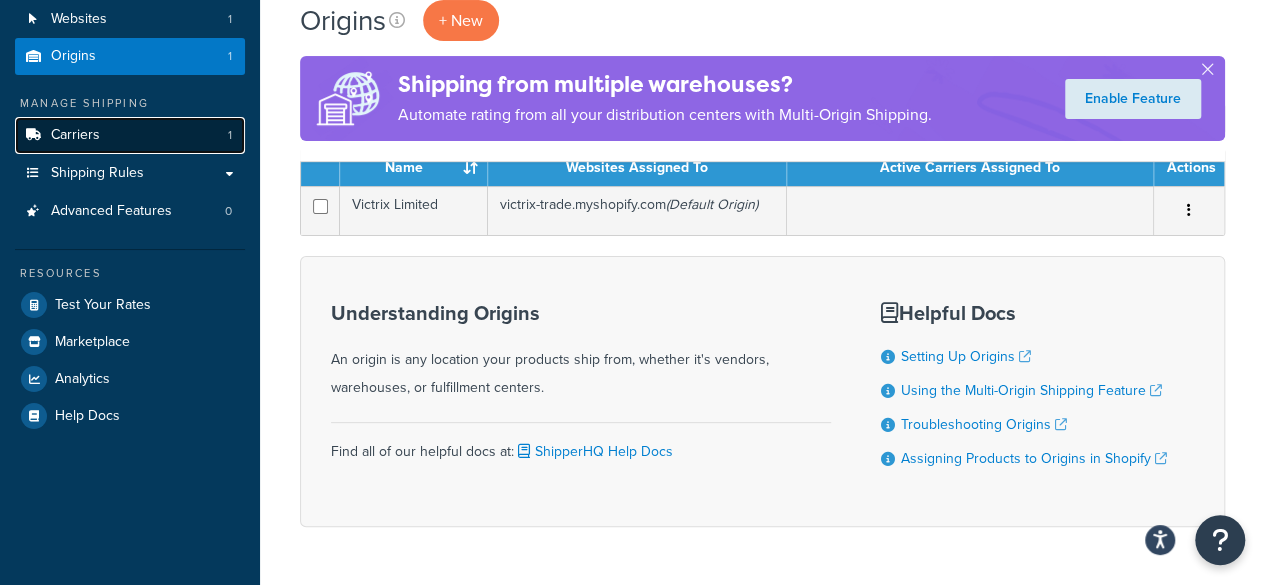 click on "Carriers
1" at bounding box center (130, 135) 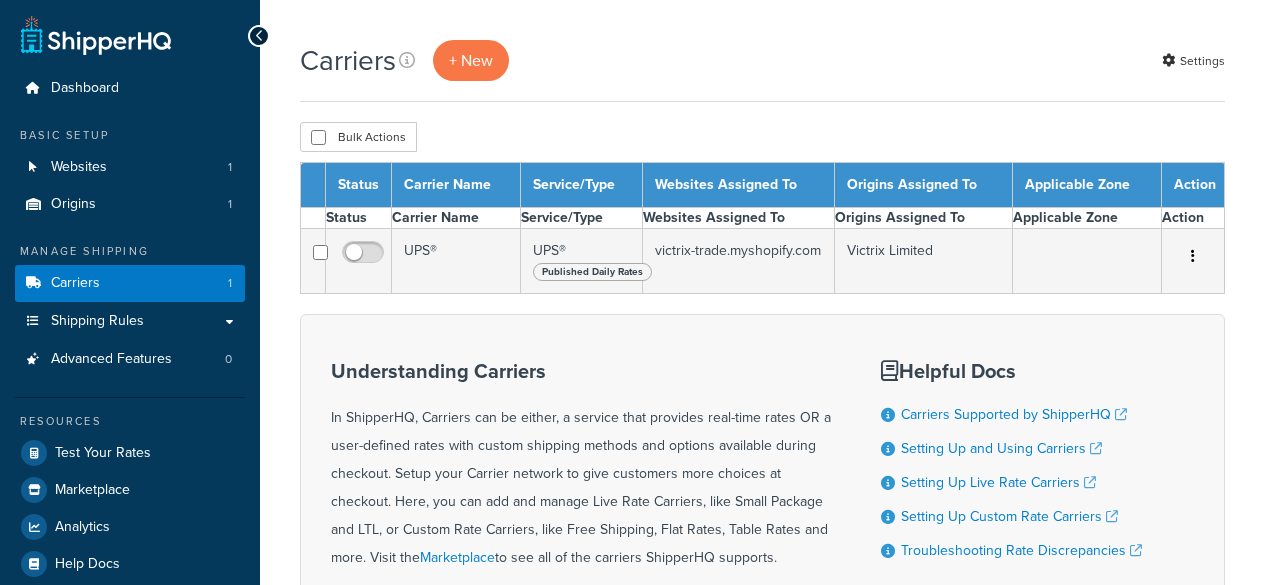 scroll, scrollTop: 0, scrollLeft: 0, axis: both 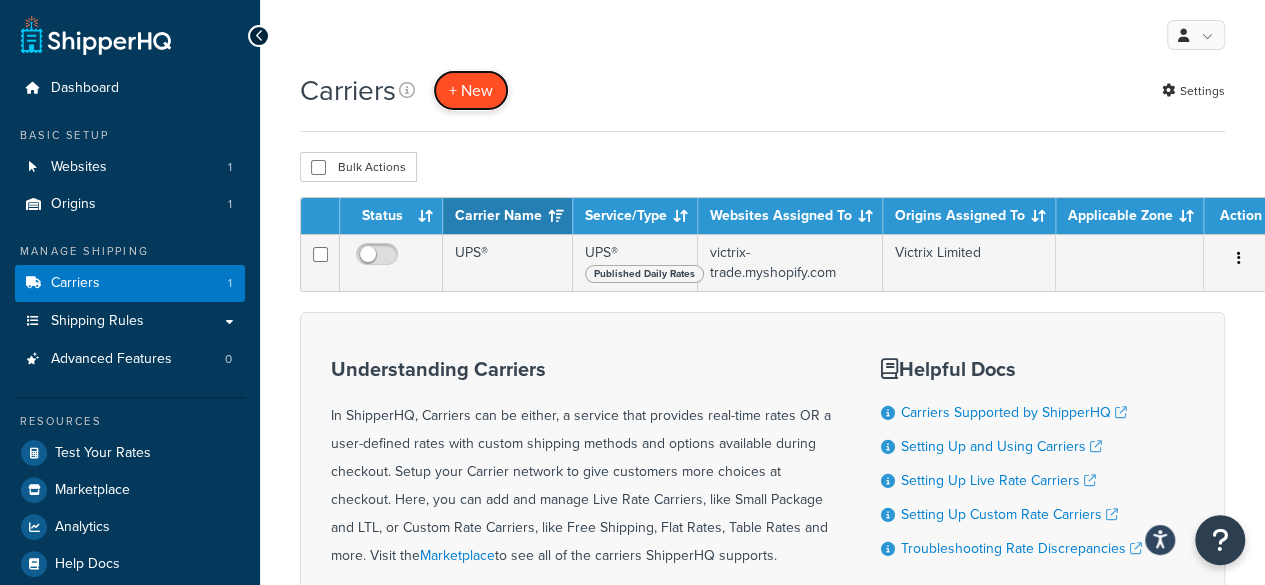 click on "+ New" at bounding box center [471, 90] 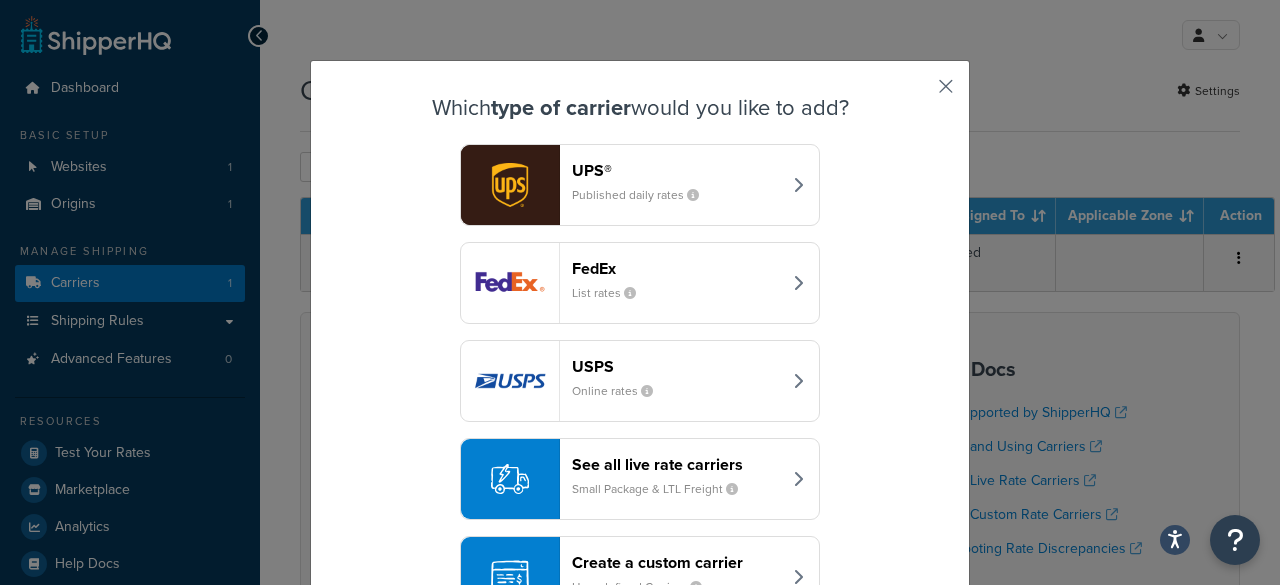 click at bounding box center [916, 93] 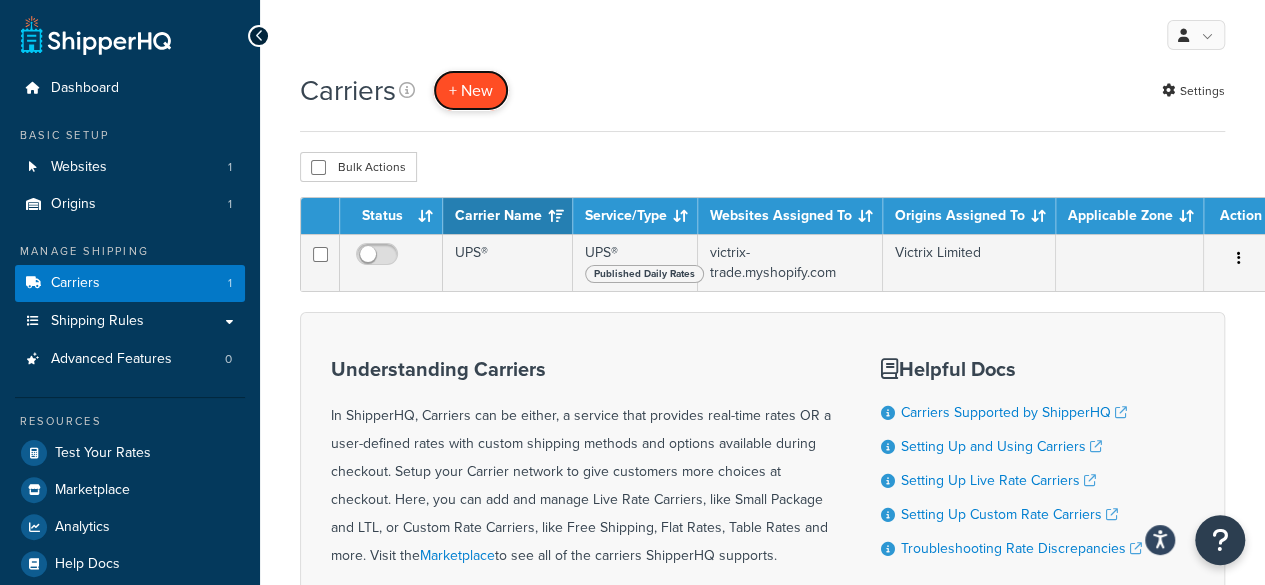 click on "+ New" at bounding box center (471, 90) 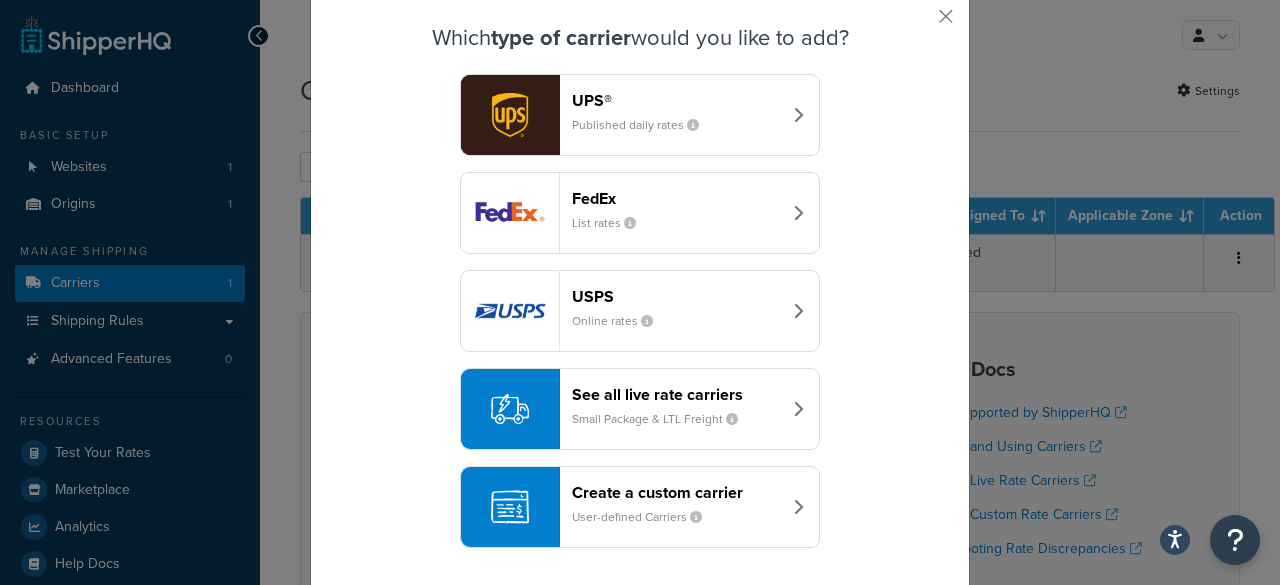 drag, startPoint x: 856, startPoint y: 245, endPoint x: 859, endPoint y: 358, distance: 113.03982 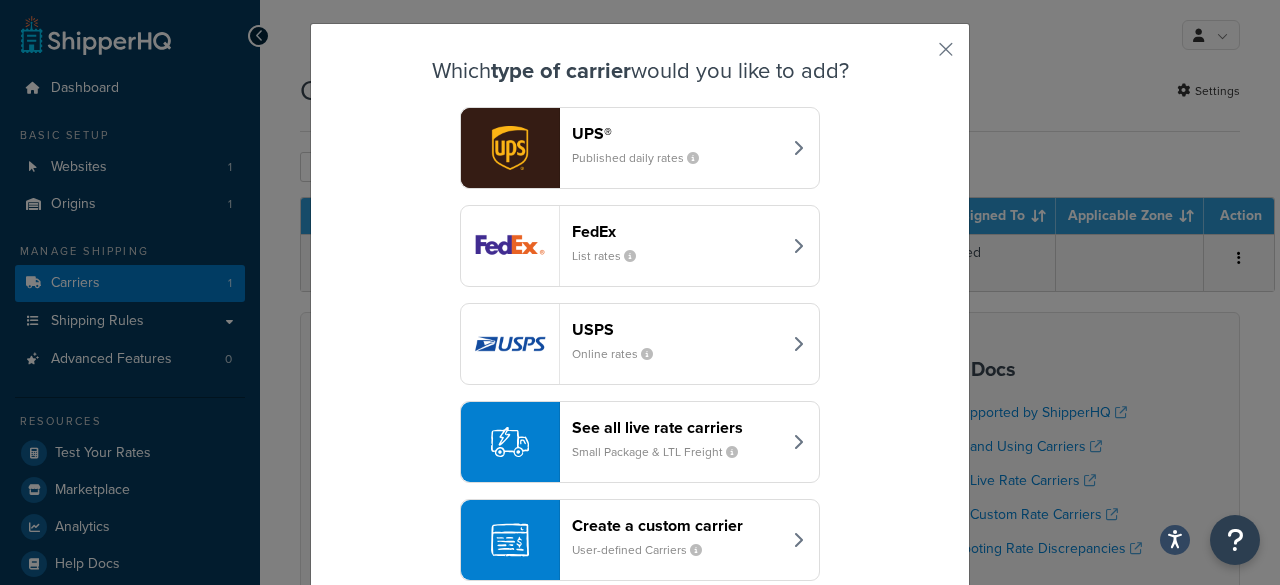drag, startPoint x: 850, startPoint y: 391, endPoint x: 843, endPoint y: 338, distance: 53.460266 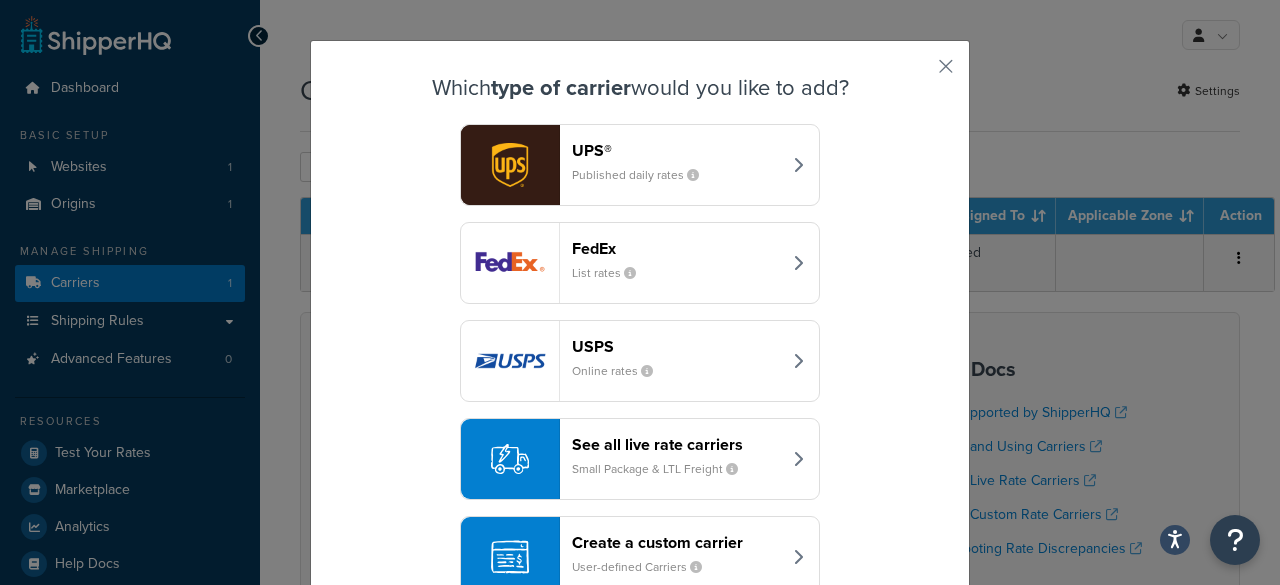 drag, startPoint x: 847, startPoint y: 289, endPoint x: 858, endPoint y: 259, distance: 31.95309 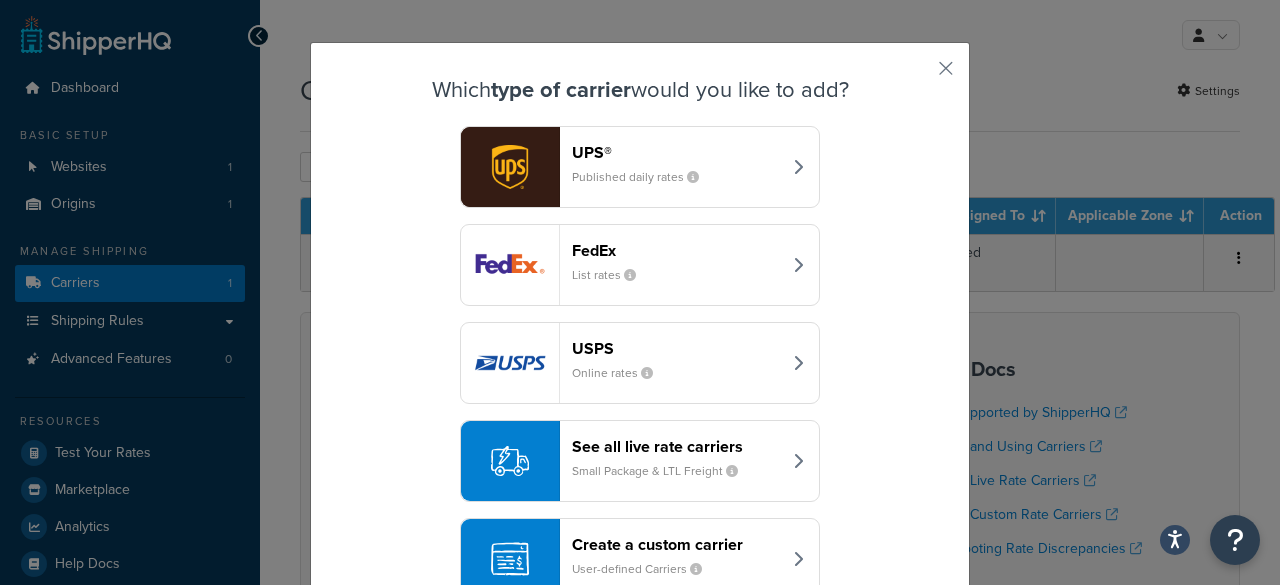 click at bounding box center [732, 471] 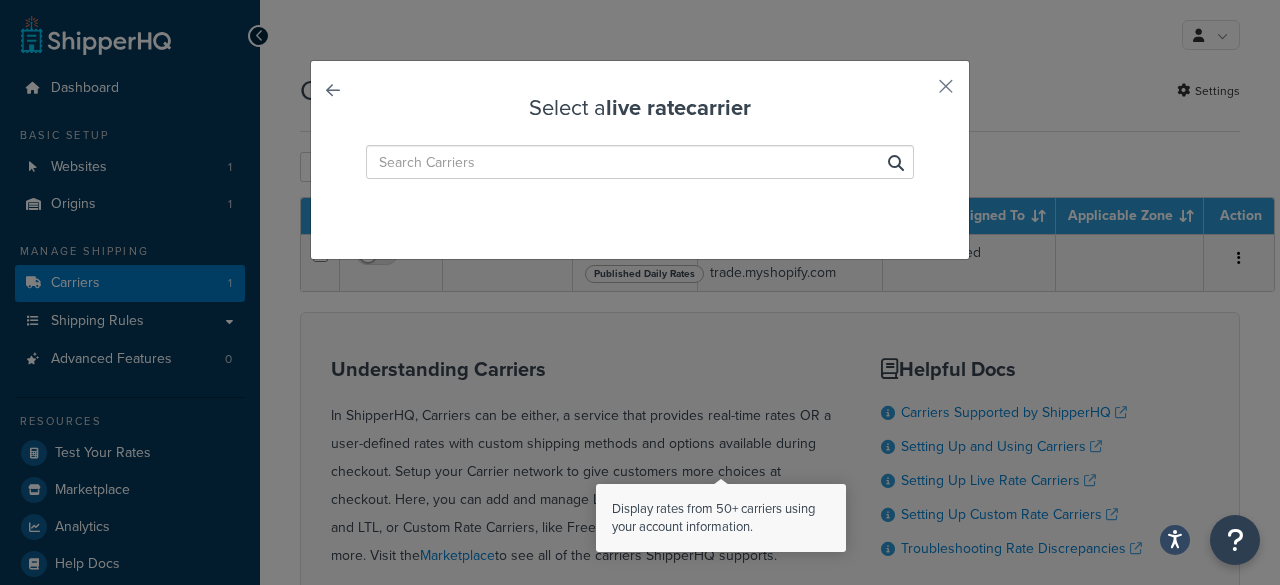 scroll, scrollTop: 0, scrollLeft: 0, axis: both 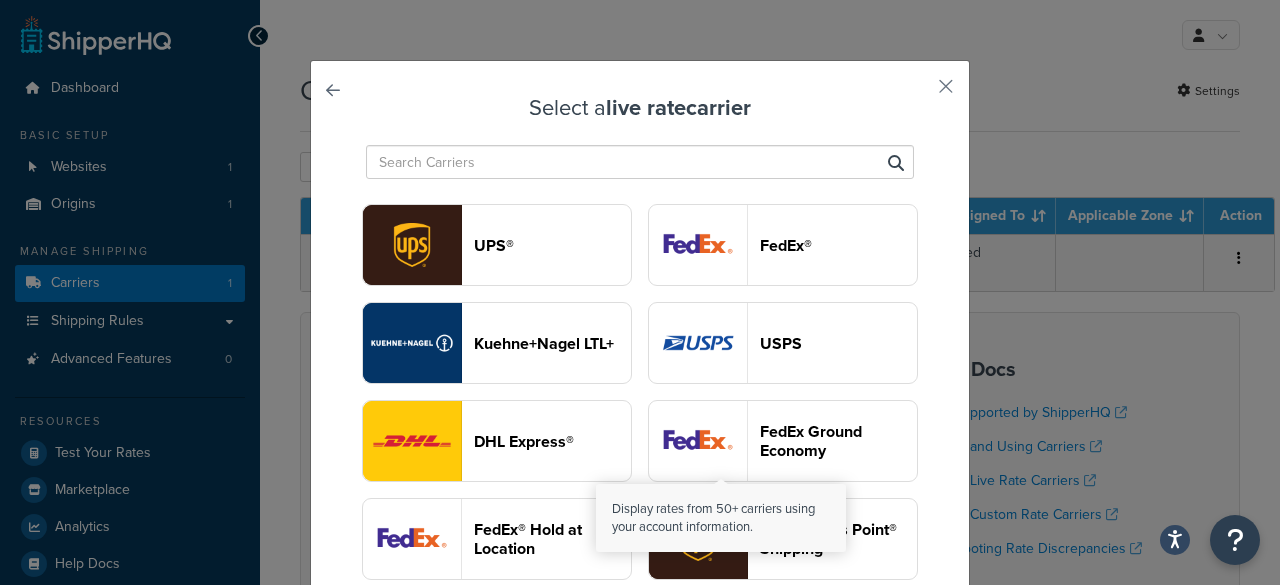click on "UPS®" at bounding box center (497, 245) 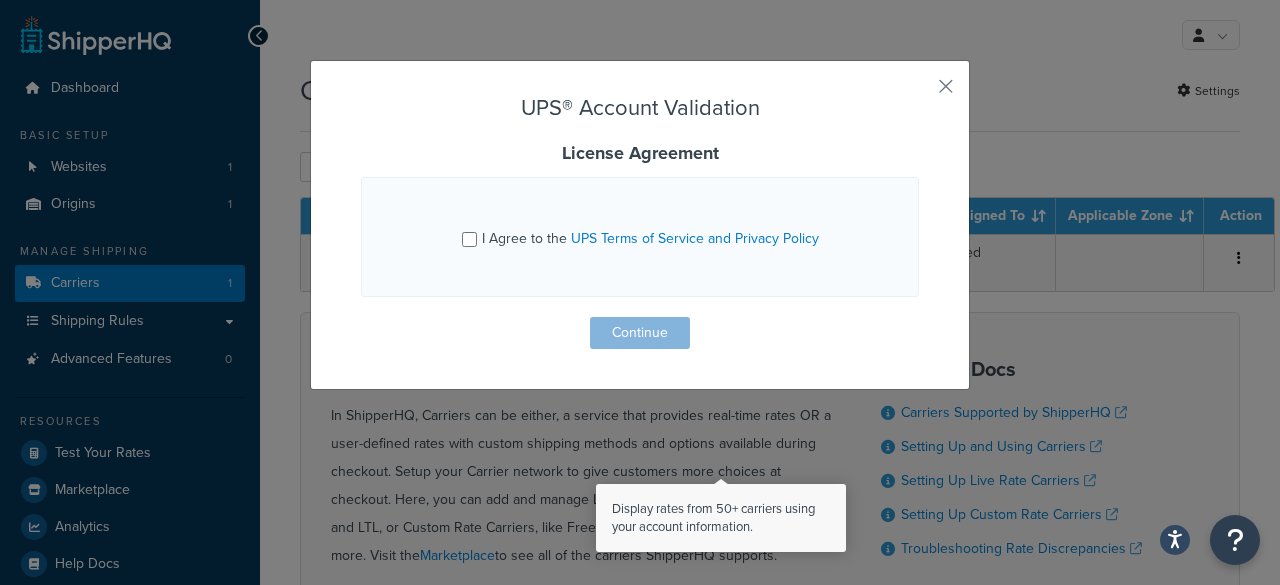 click on "I Agree to the   UPS Terms of Service and Privacy Policy" at bounding box center [650, 239] 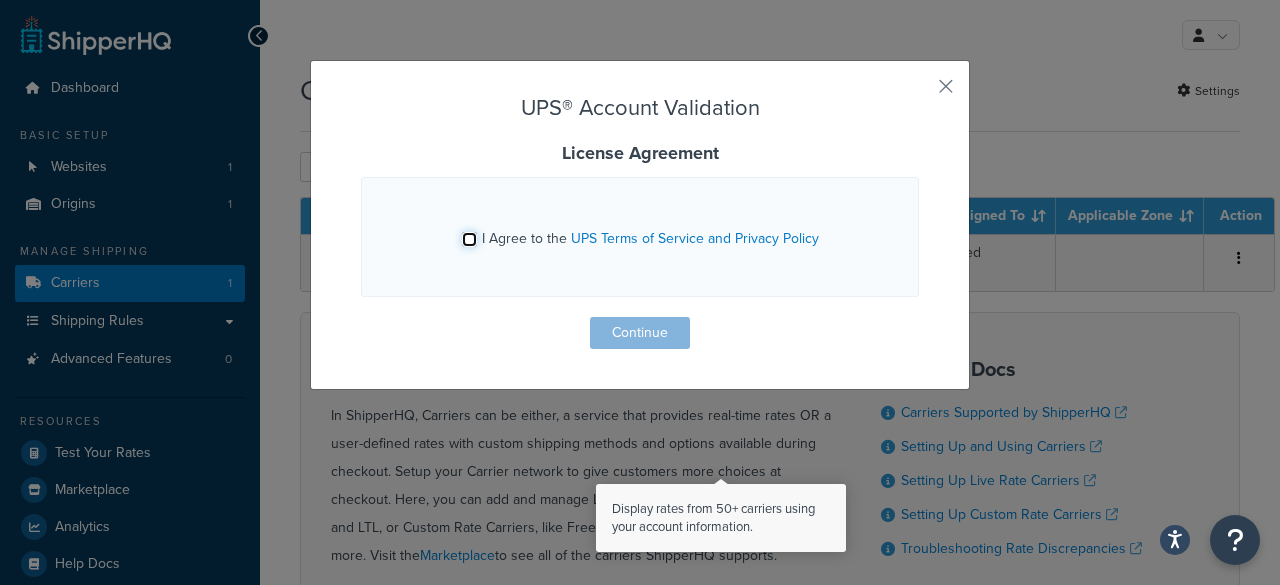 click on "I Agree to the   UPS Terms of Service and Privacy Policy" at bounding box center [469, 239] 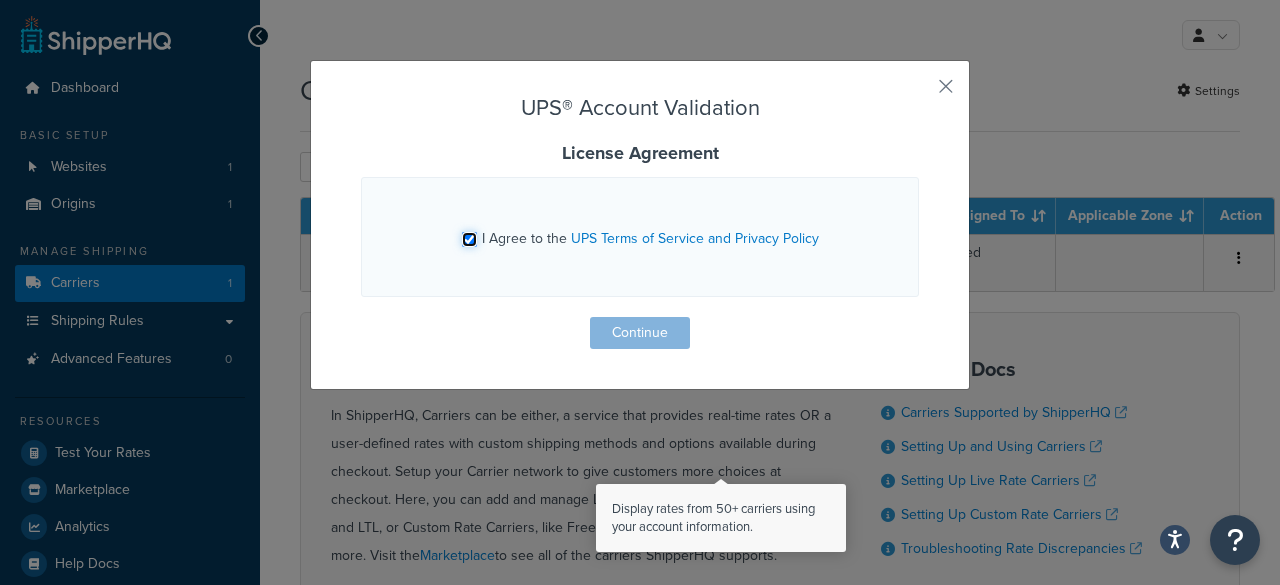checkbox on "true" 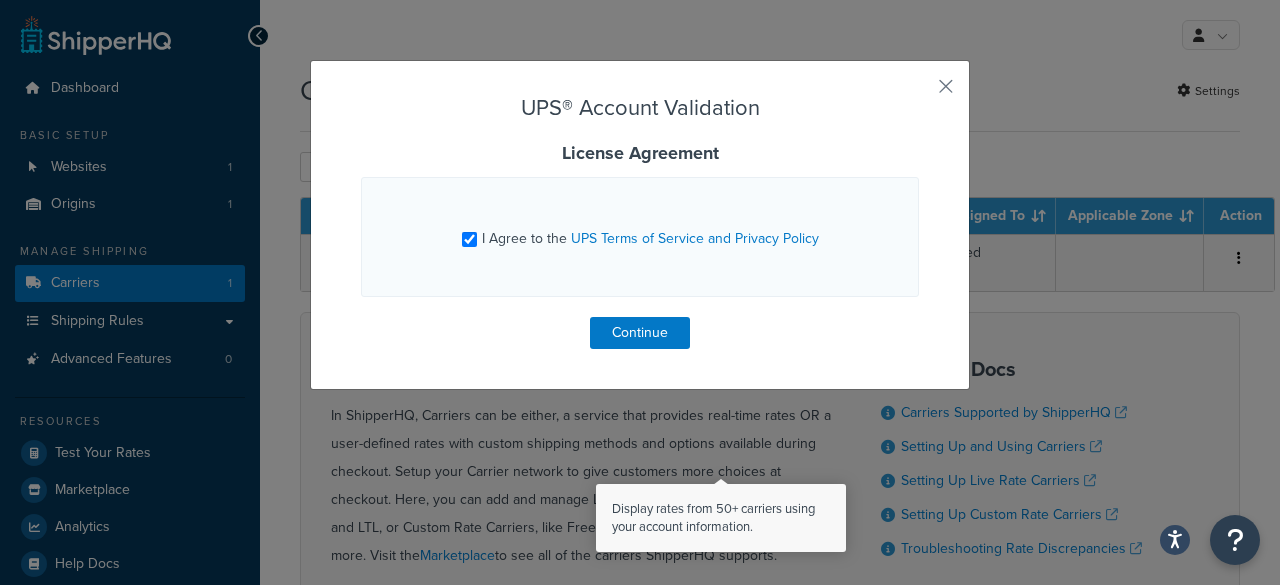 click on "UPS® Account Validation License Agreement   I Agree to the   UPS Terms of Service and Privacy Policy Continue" at bounding box center [640, 225] 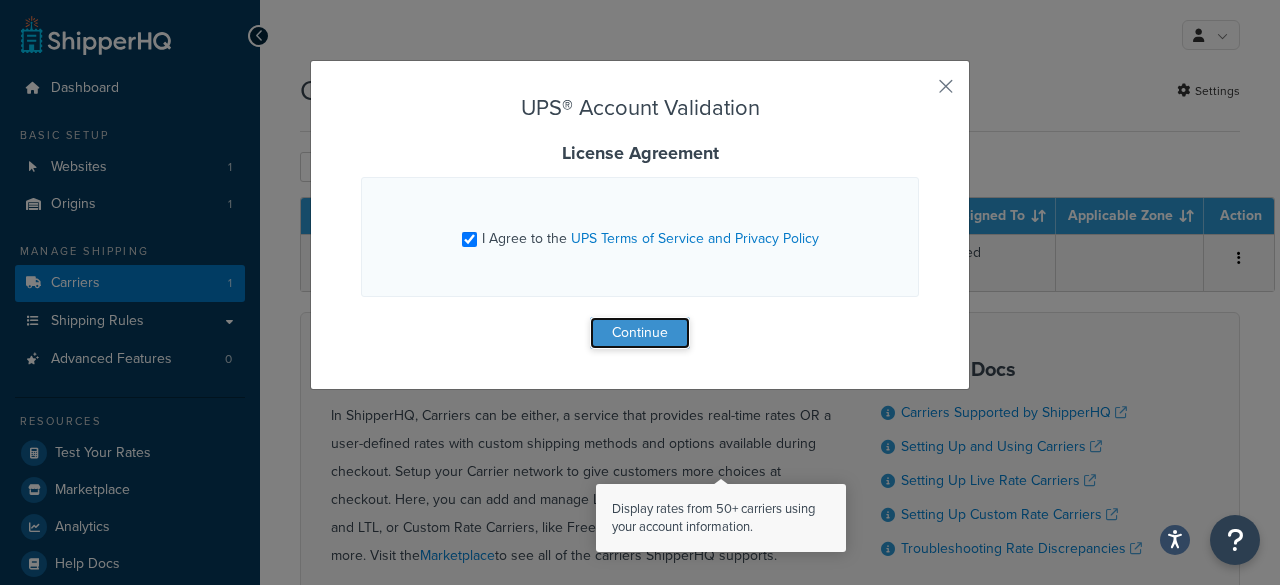 click on "Continue" at bounding box center [640, 333] 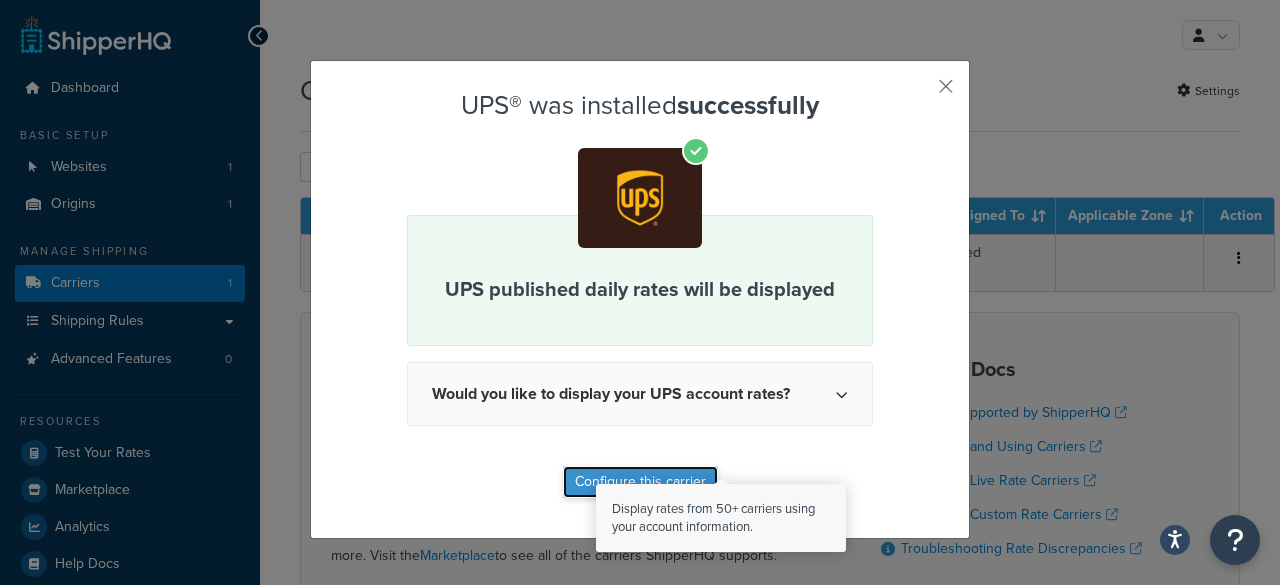 click on "Configure this carrier" at bounding box center (640, 482) 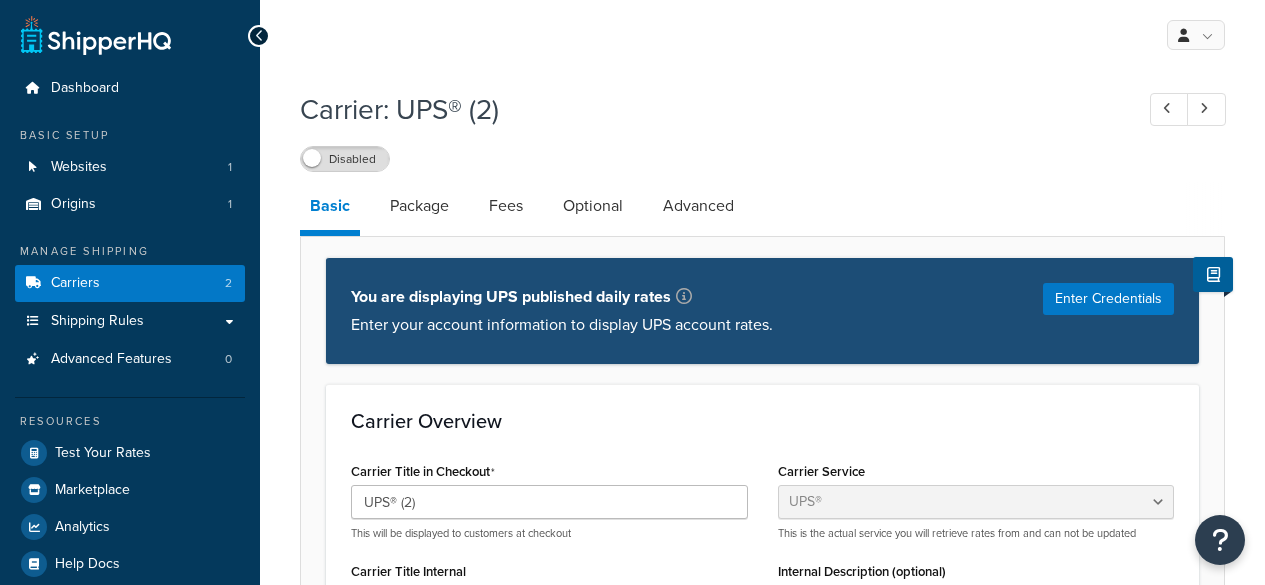 select on "ups" 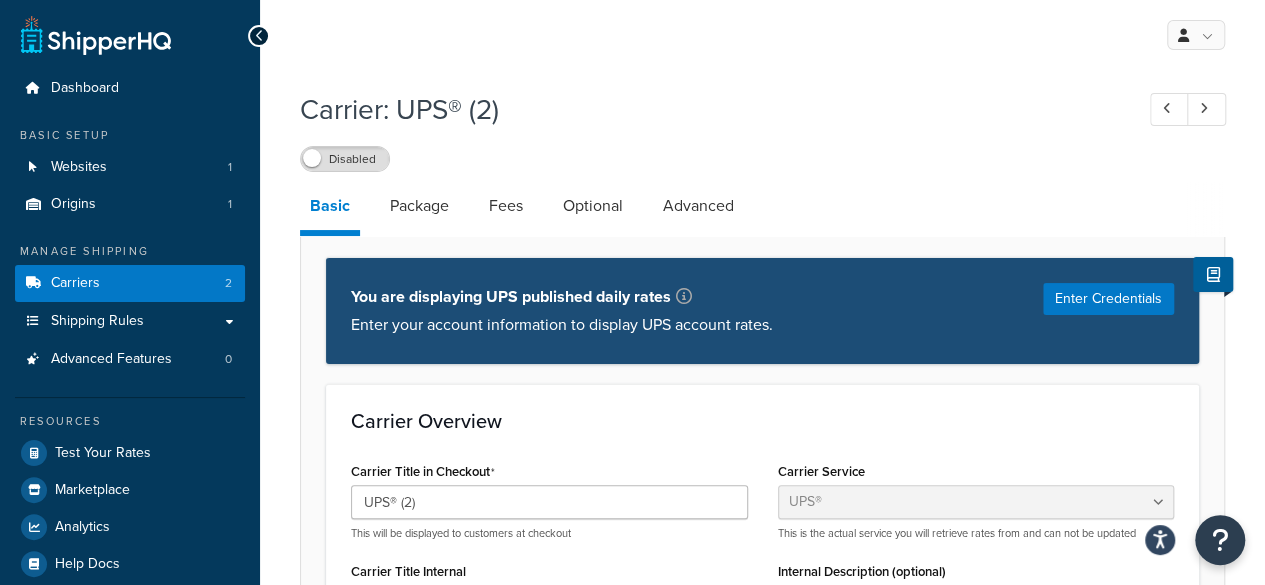 scroll, scrollTop: 0, scrollLeft: 0, axis: both 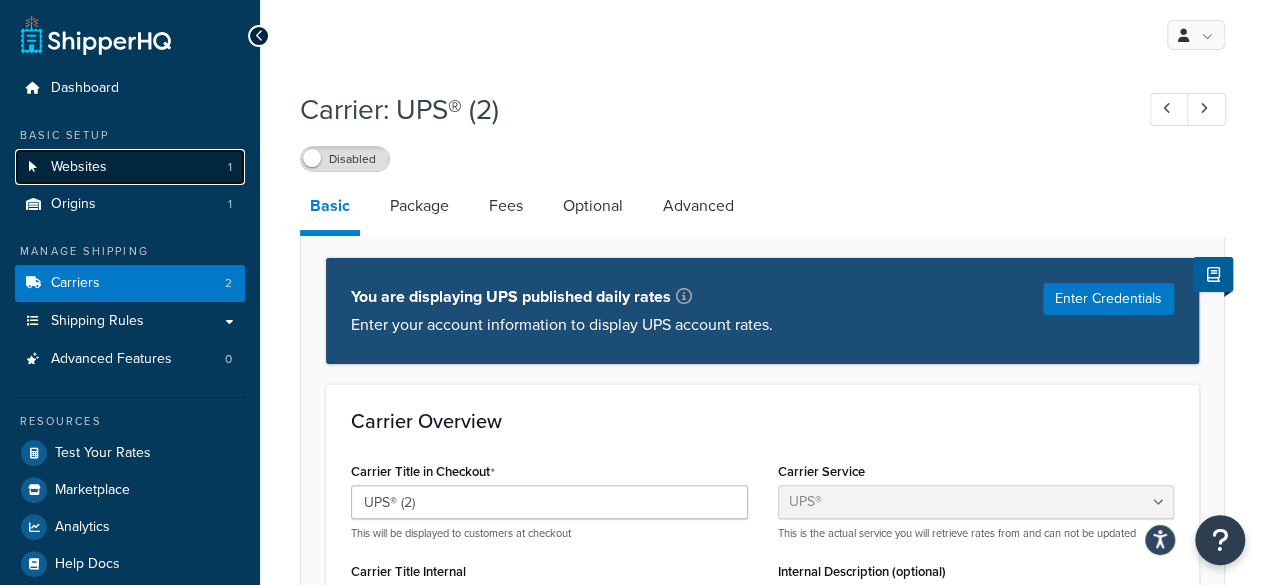 click on "Websites 1" at bounding box center [130, 167] 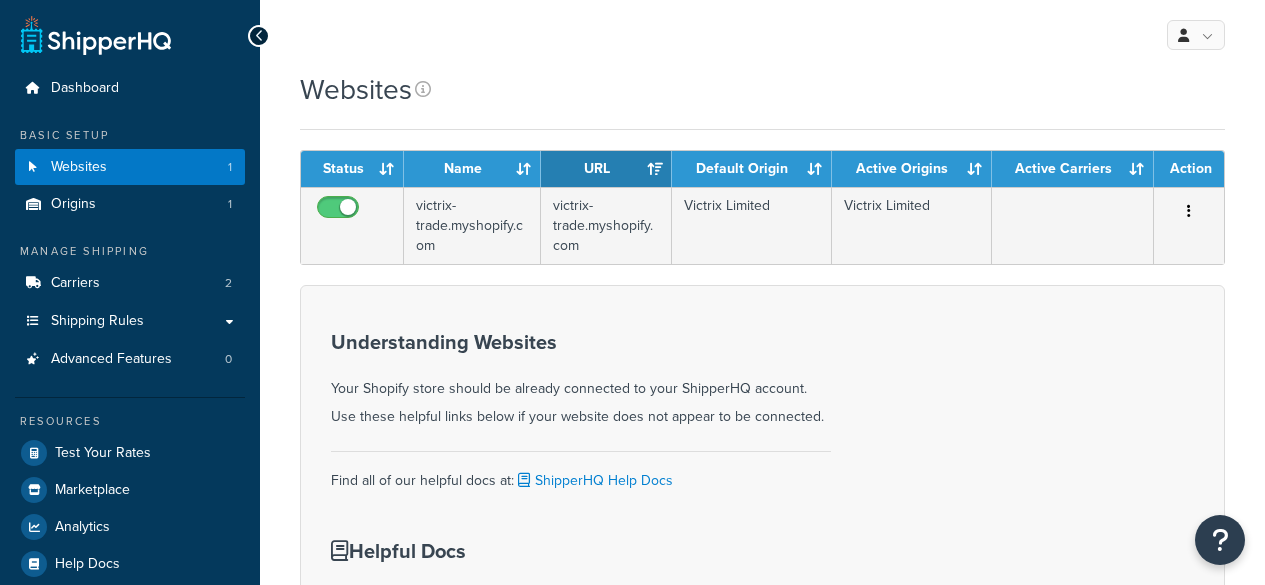 scroll, scrollTop: 0, scrollLeft: 0, axis: both 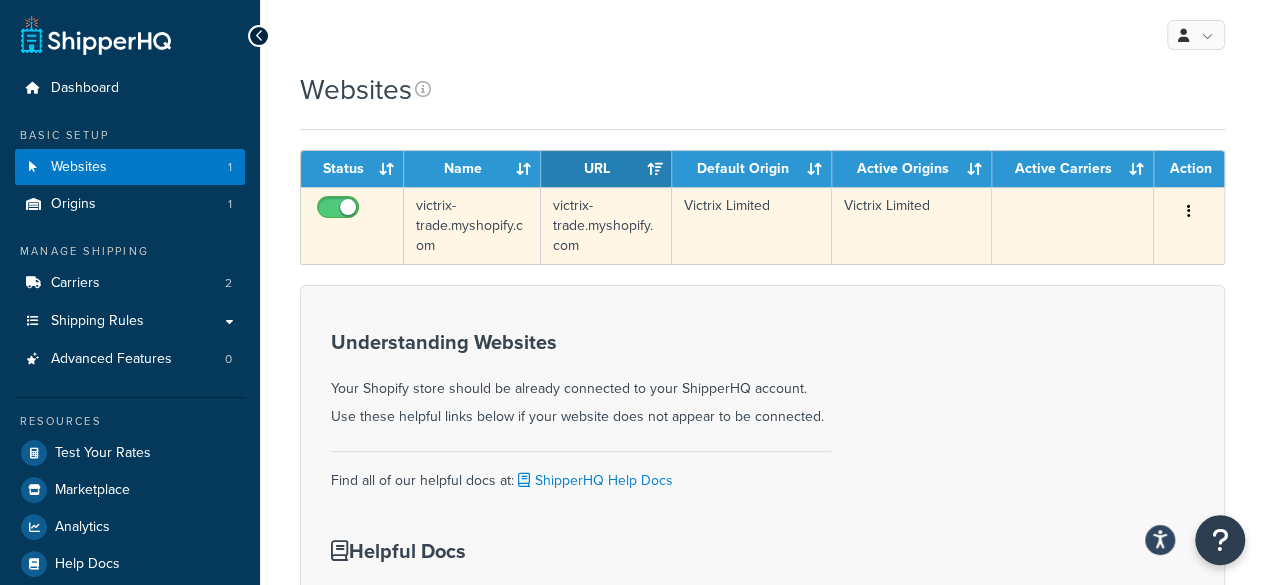 click on "Edit
Delete" at bounding box center (1189, 212) 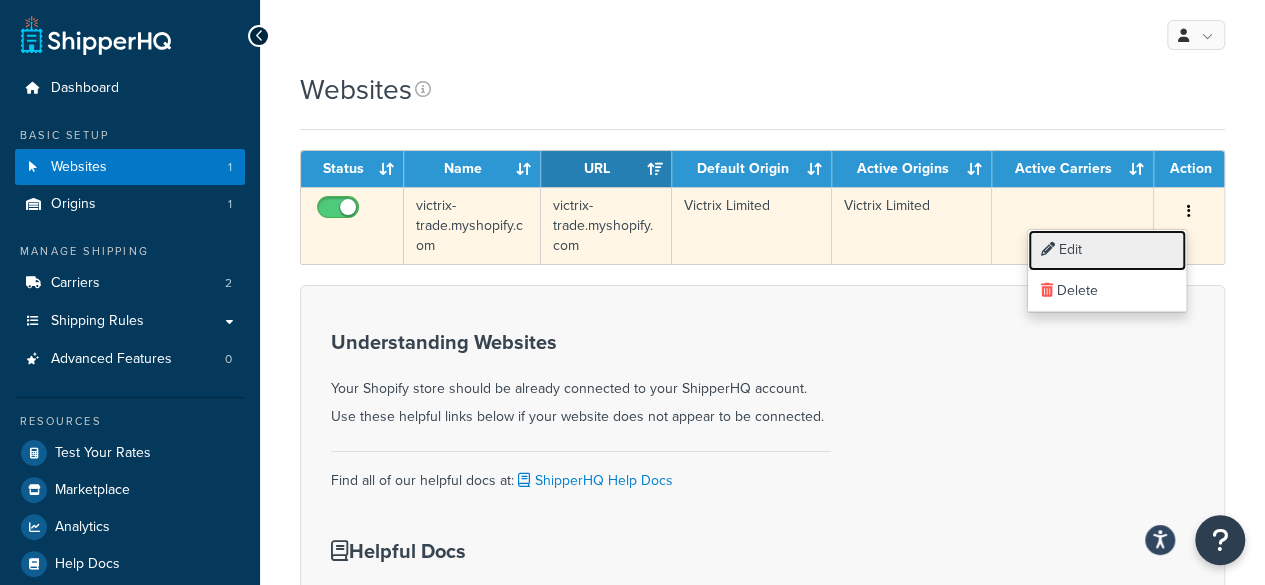 click on "Edit" at bounding box center [1107, 250] 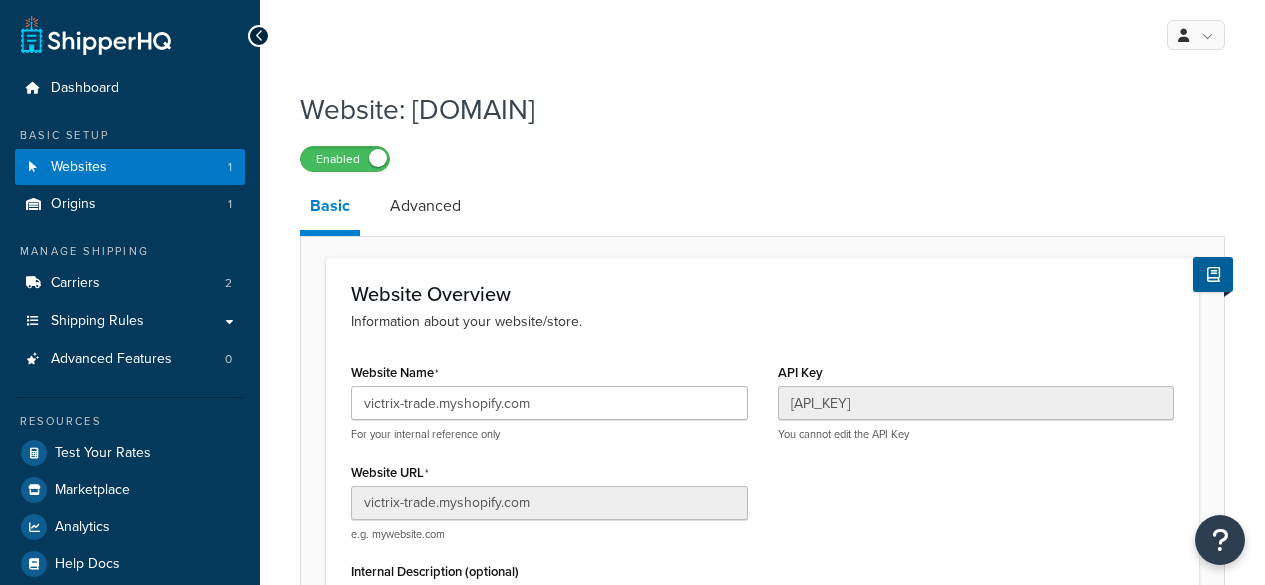 scroll, scrollTop: 0, scrollLeft: 0, axis: both 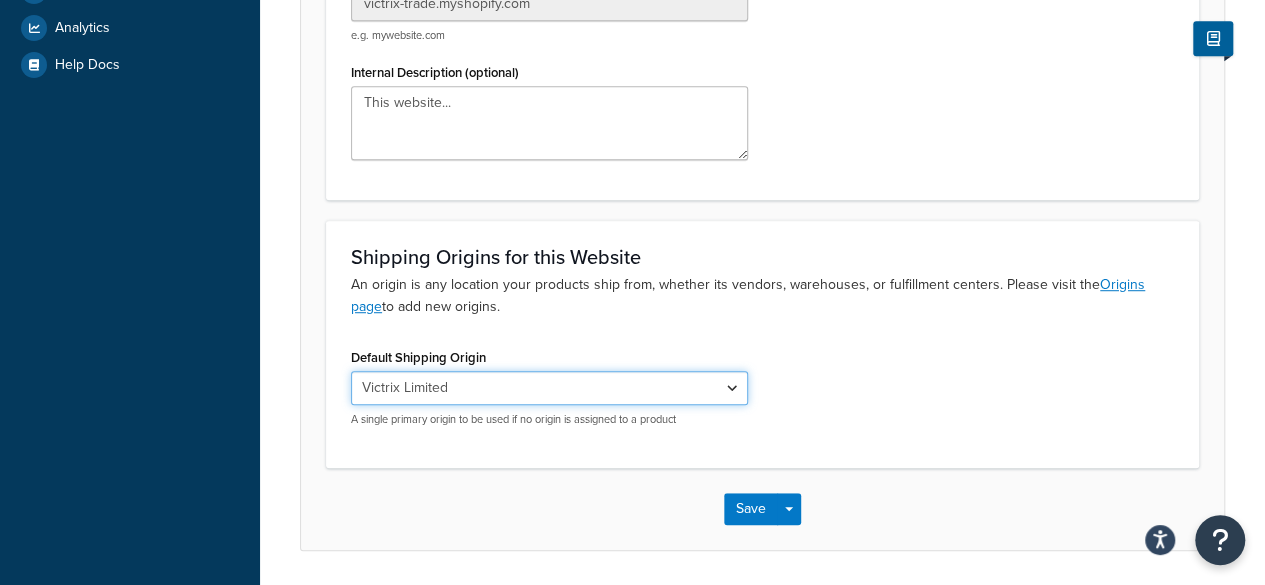 click on "Victrix Limited" at bounding box center (549, 388) 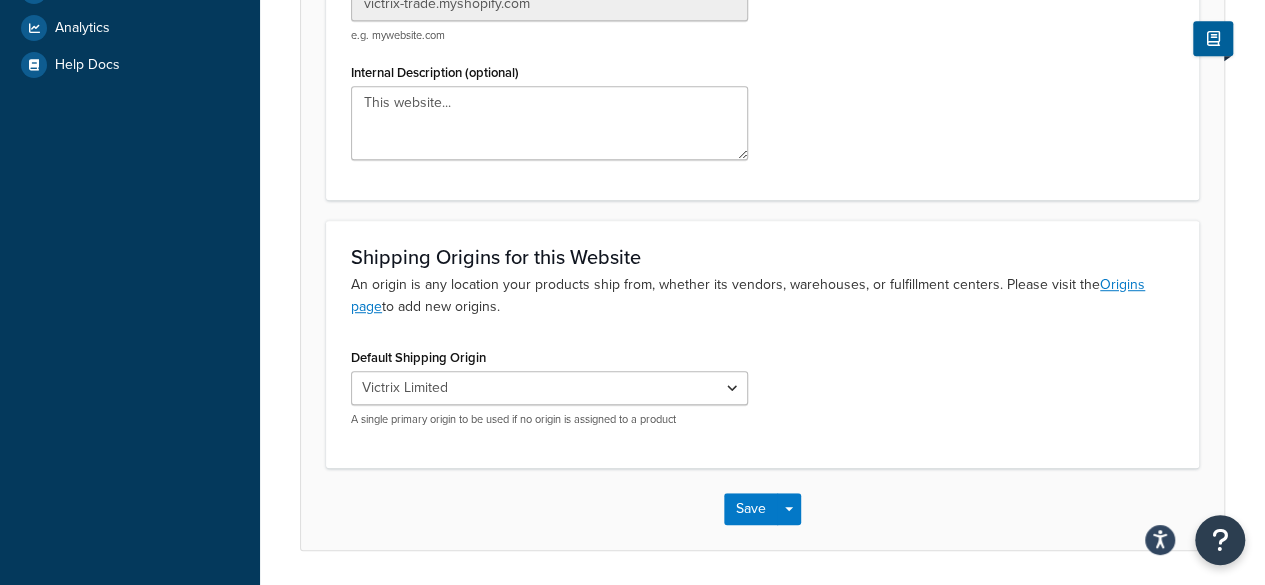 click on "Default Shipping Origin   [COMPANY]  A single primary origin to be used if no origin is assigned to a product" at bounding box center (762, 392) 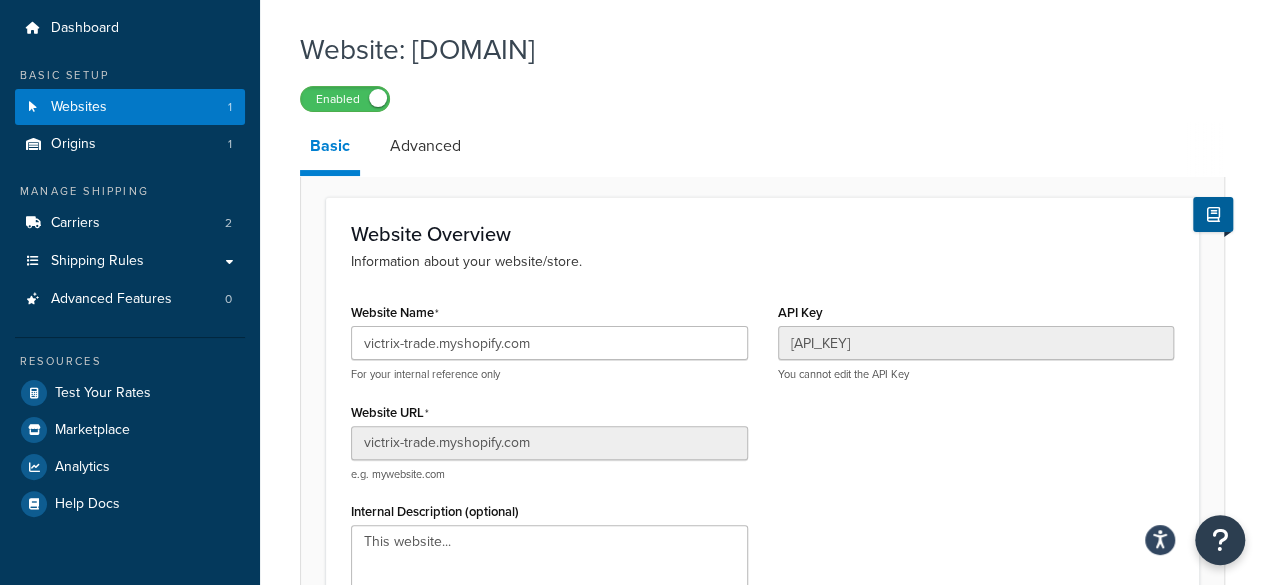 scroll, scrollTop: 36, scrollLeft: 0, axis: vertical 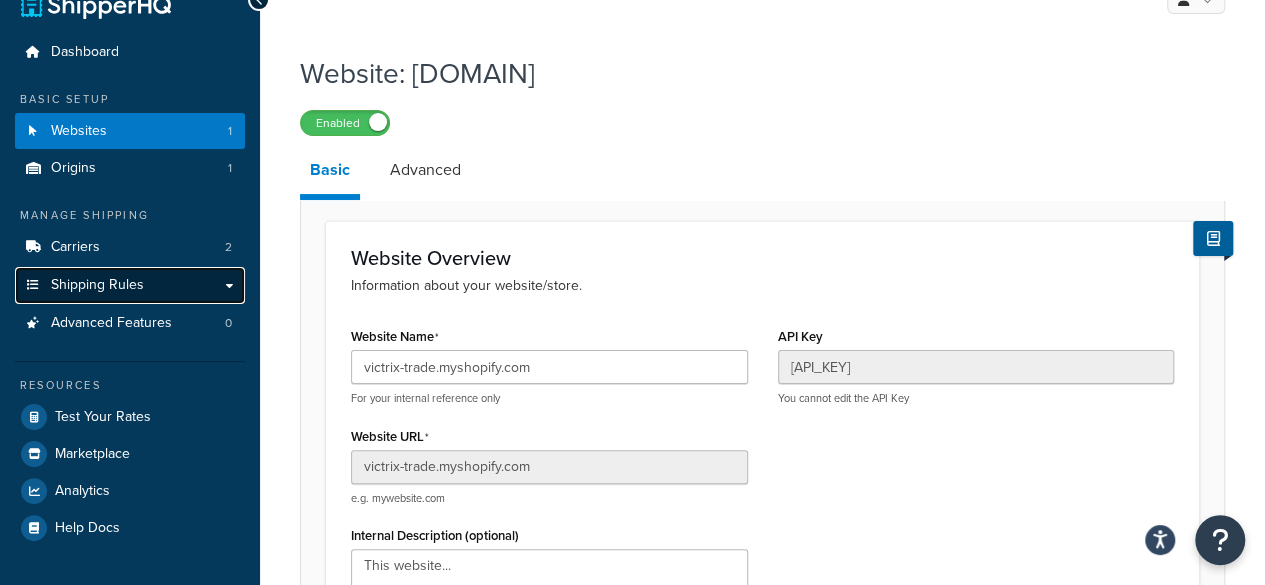 click on "Shipping Rules" at bounding box center (130, 285) 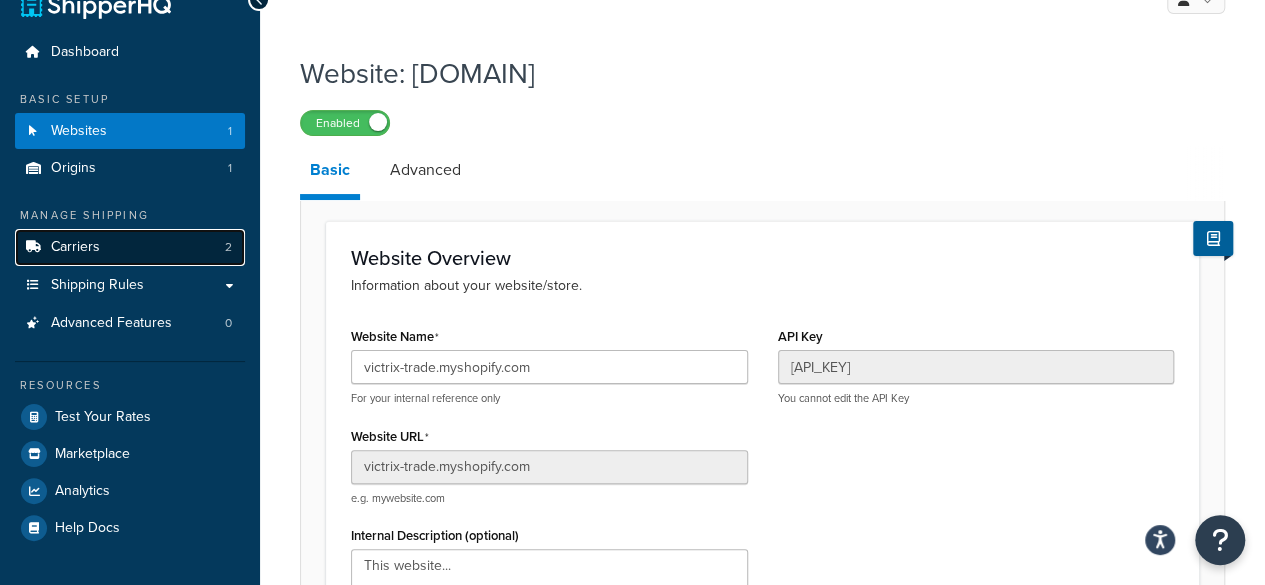 click on "Carriers 2" at bounding box center [130, 247] 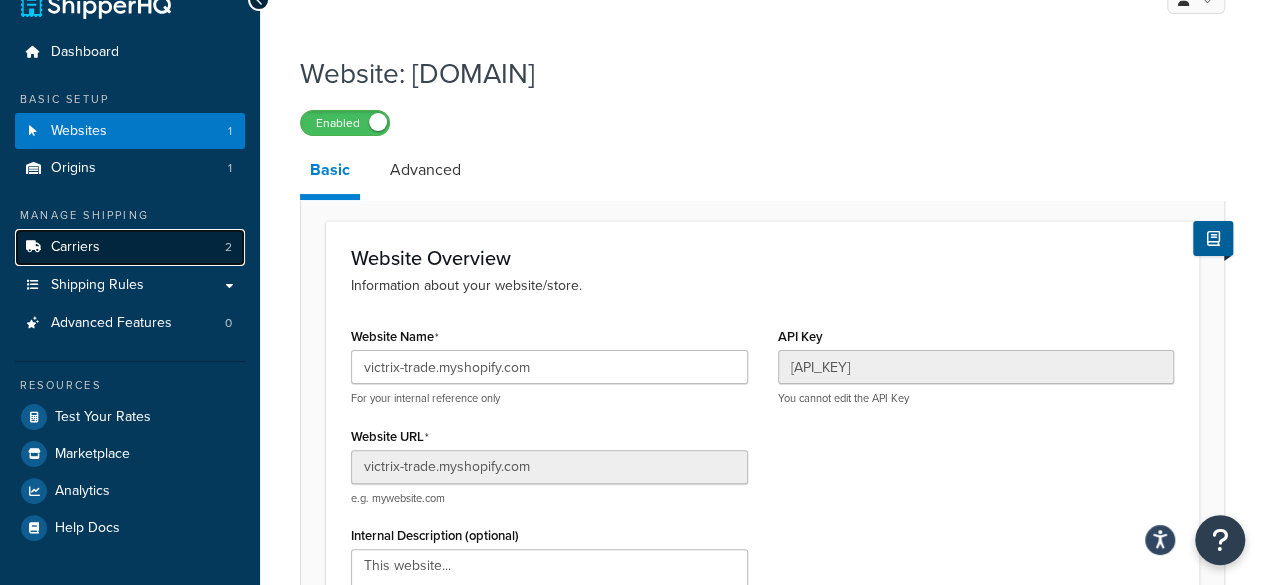 click on "Carriers 2" at bounding box center (130, 247) 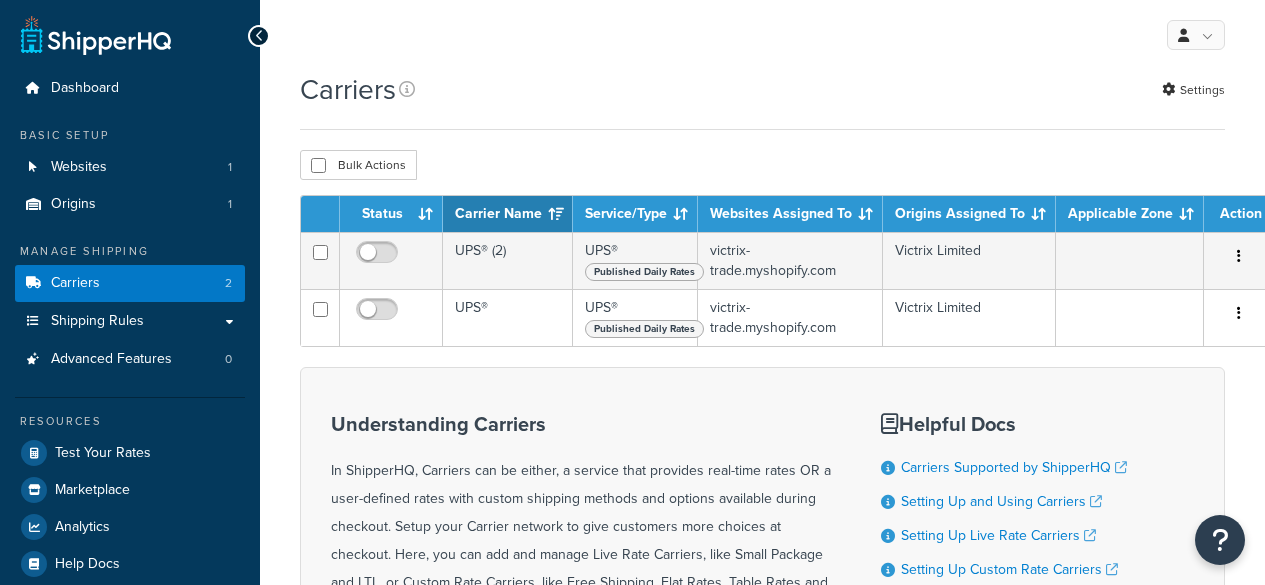 scroll, scrollTop: 0, scrollLeft: 0, axis: both 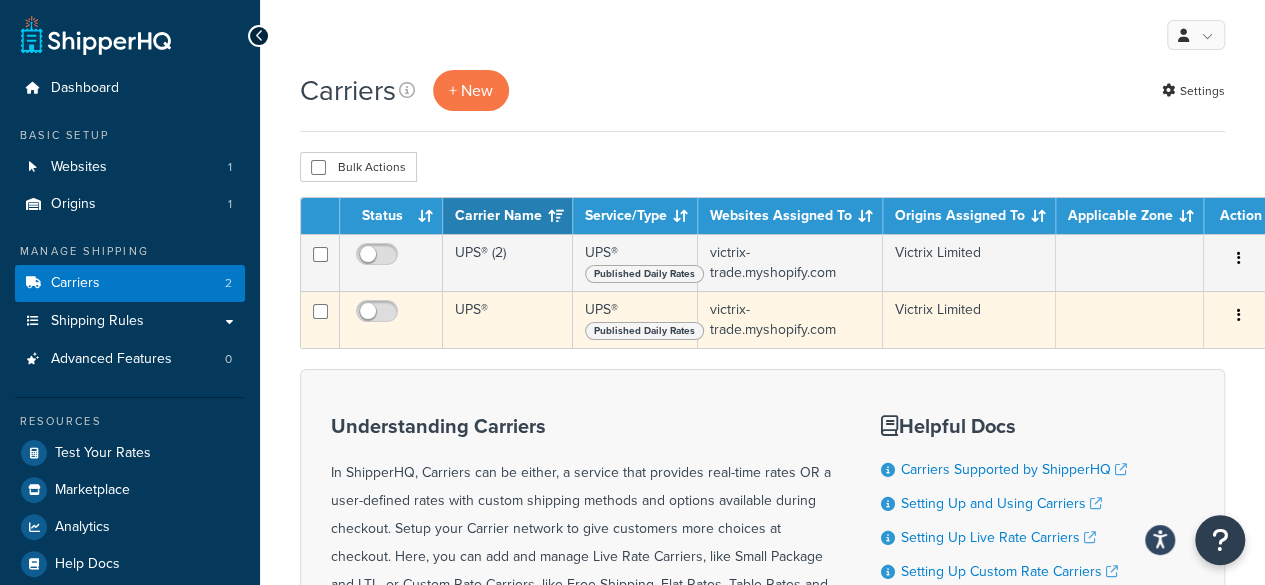 click on "UPS®" at bounding box center [508, 319] 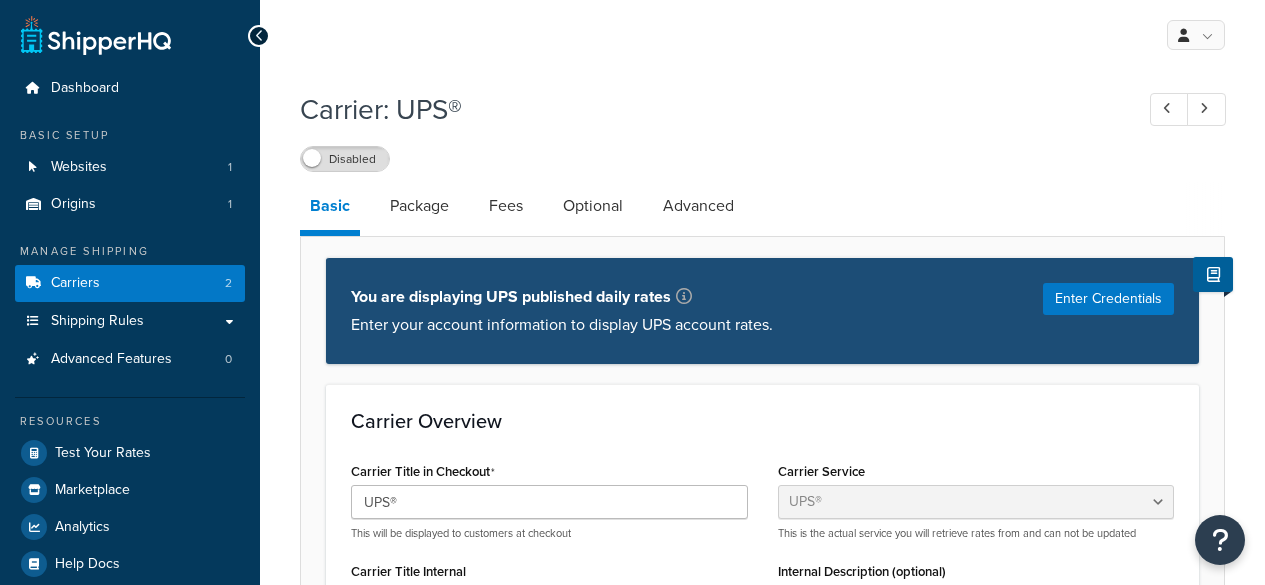 select on "ups" 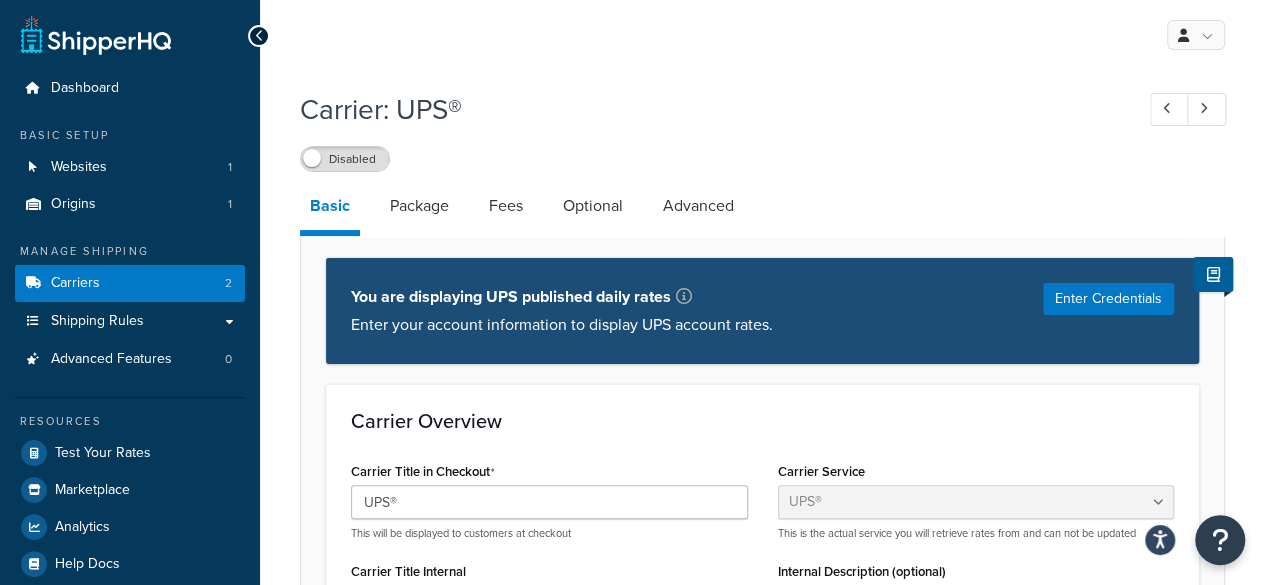 scroll, scrollTop: 0, scrollLeft: 0, axis: both 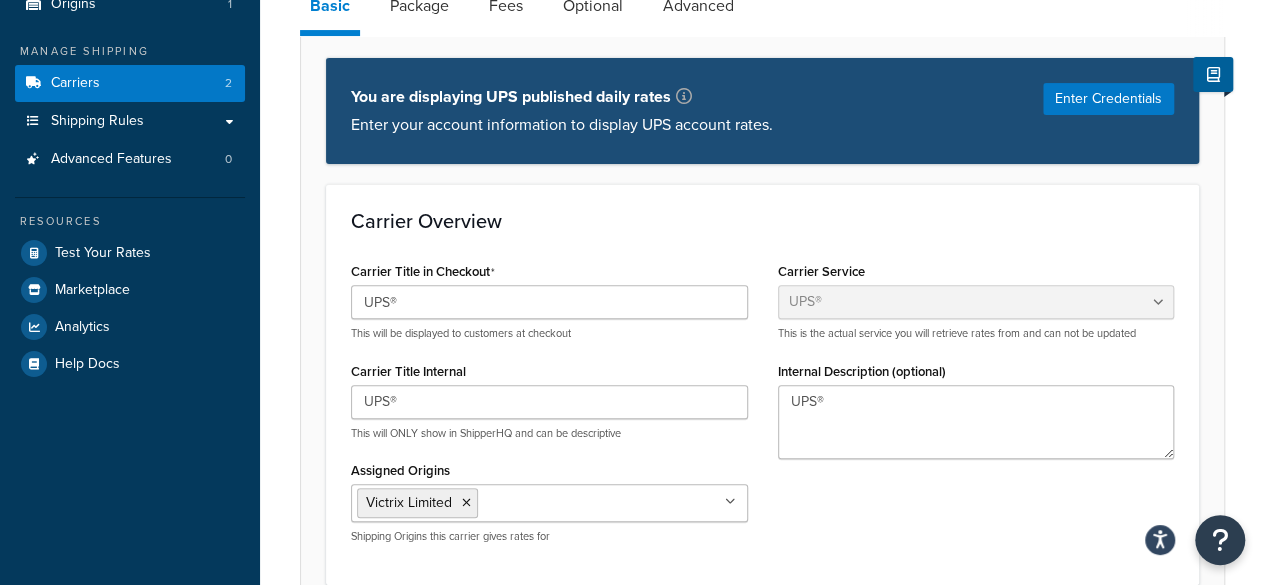drag, startPoint x: 302, startPoint y: 315, endPoint x: 325, endPoint y: 443, distance: 130.04999 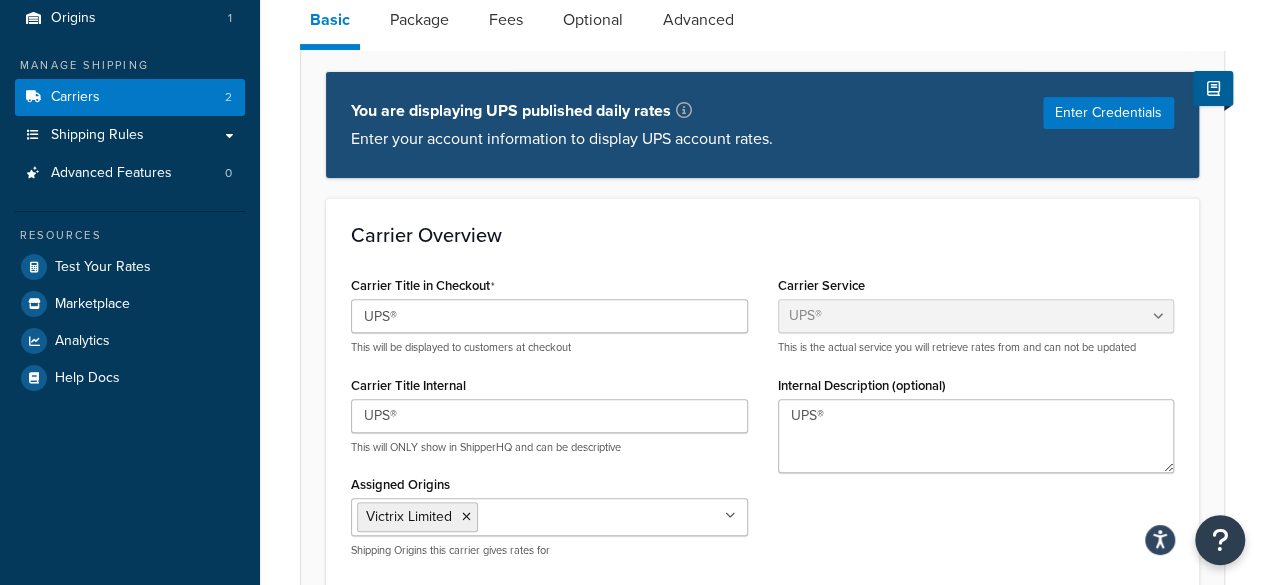 drag, startPoint x: 315, startPoint y: 417, endPoint x: 321, endPoint y: 357, distance: 60.299255 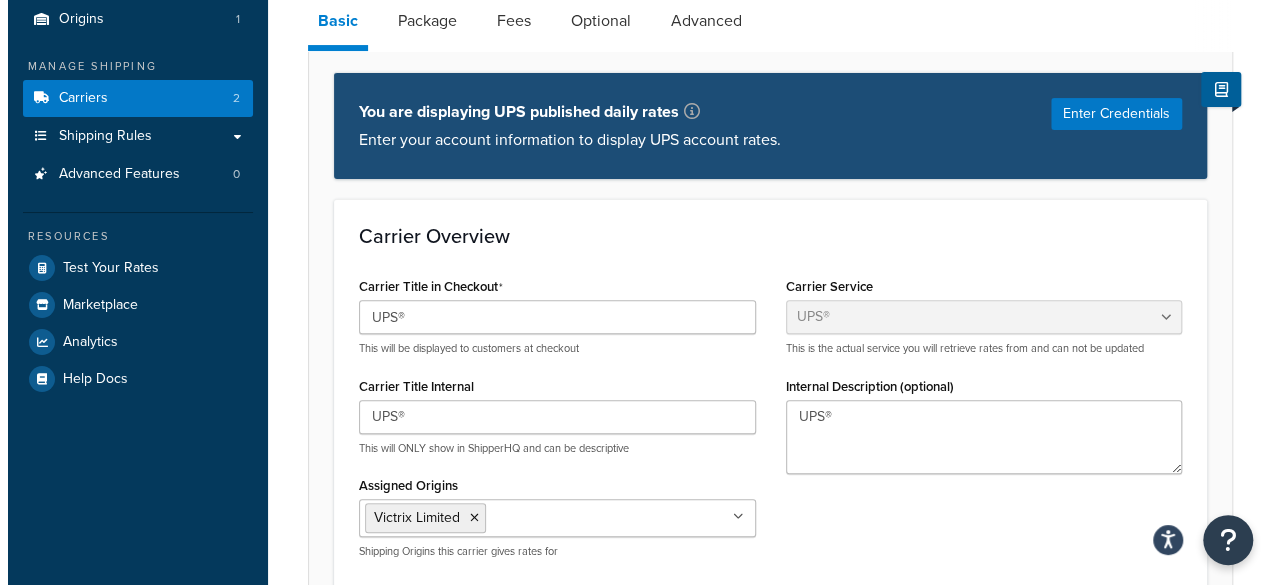 scroll, scrollTop: 165, scrollLeft: 0, axis: vertical 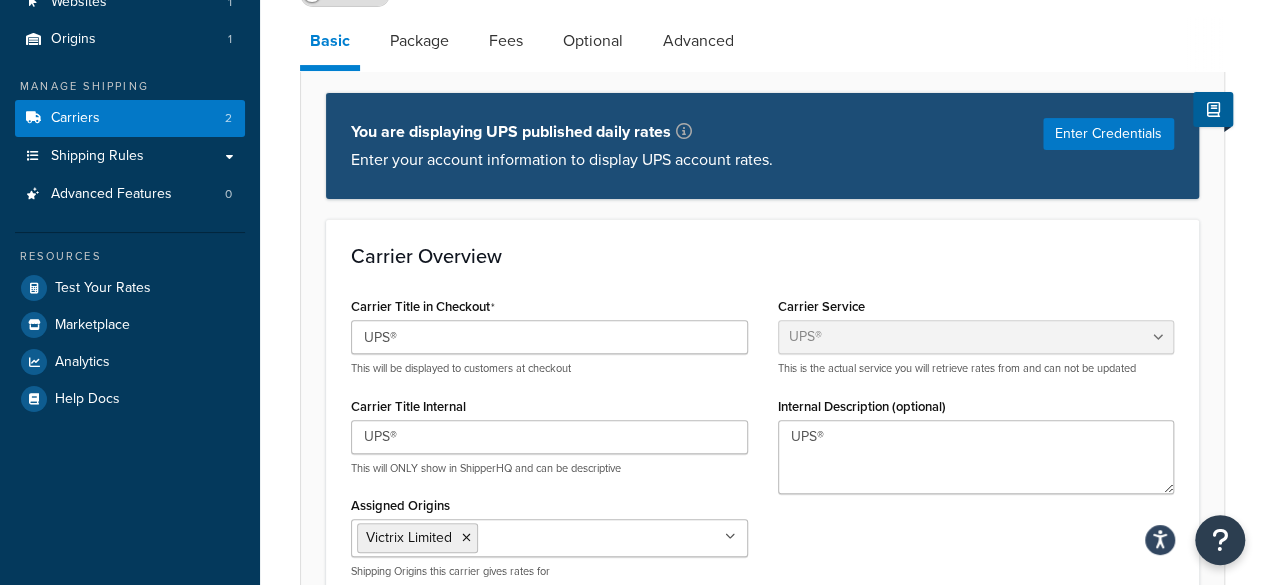 drag, startPoint x: 318, startPoint y: 309, endPoint x: 442, endPoint y: 193, distance: 169.79988 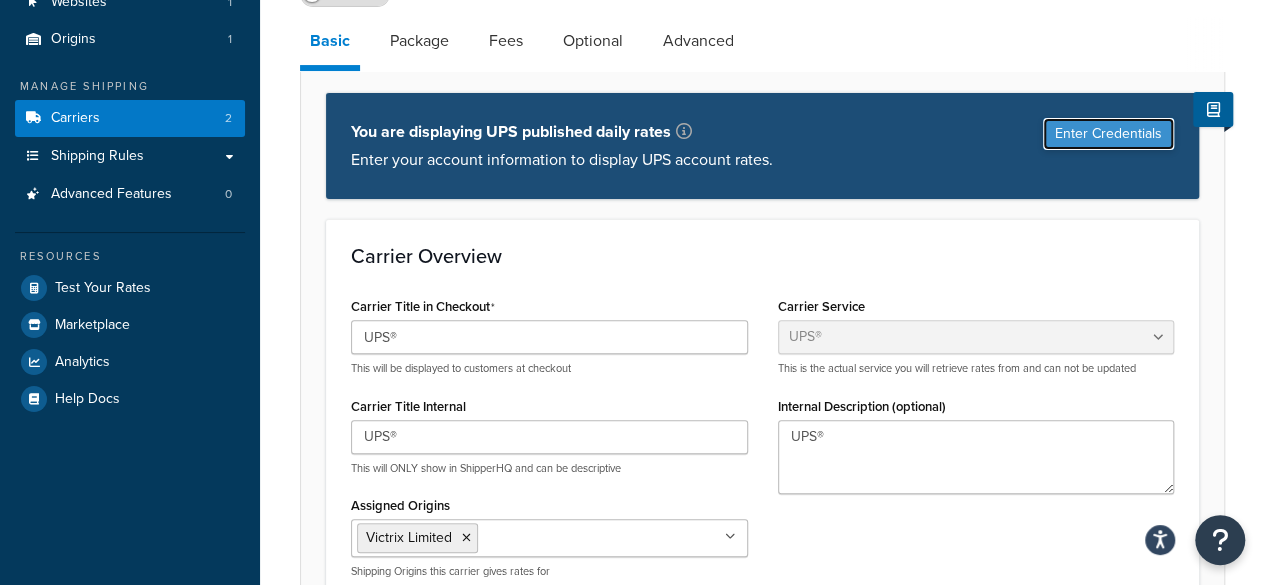 click on "Enter Credentials" at bounding box center (1108, 134) 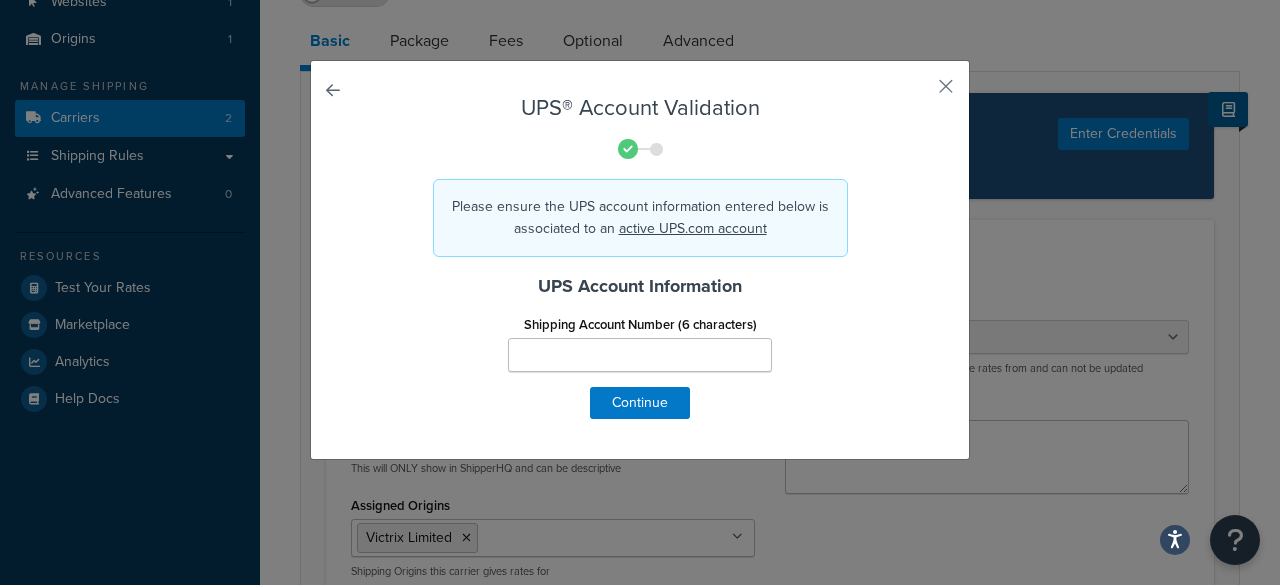 click on "Shipping Account Number (6 characters)" at bounding box center [640, 348] 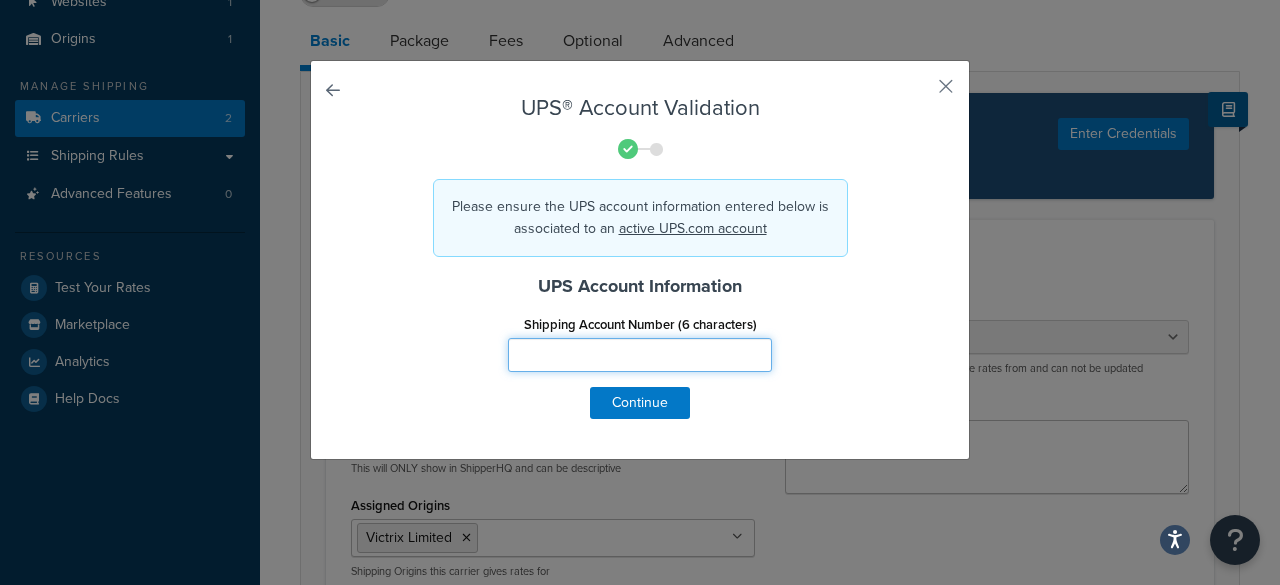 click on "Shipping Account Number (6 characters)" at bounding box center [640, 355] 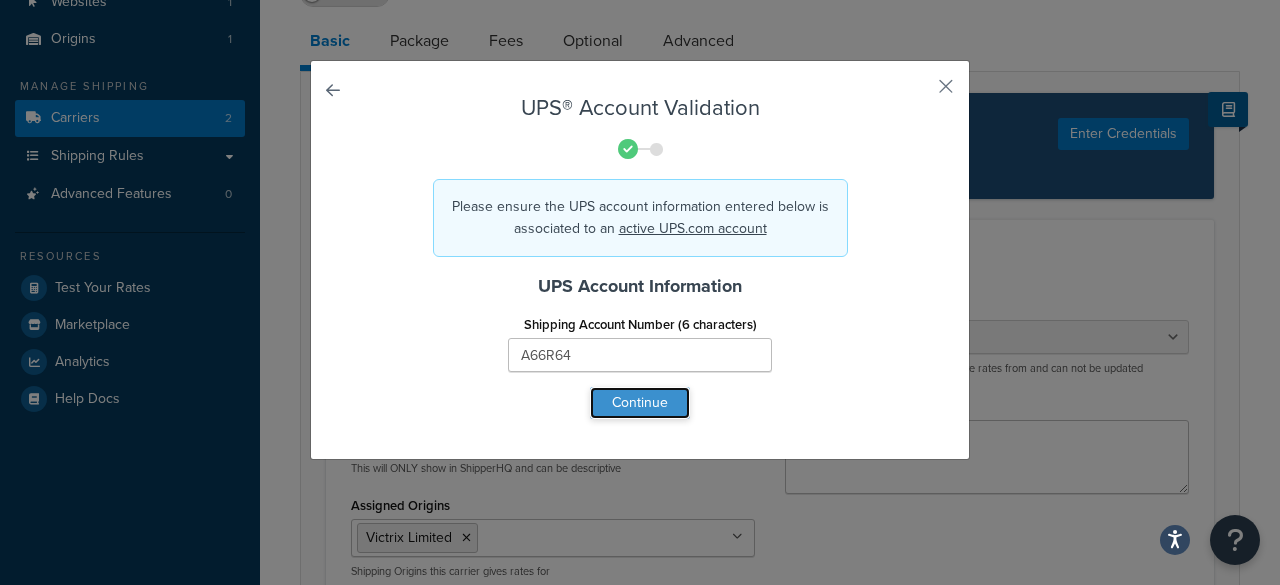 click on "Continue" at bounding box center [640, 403] 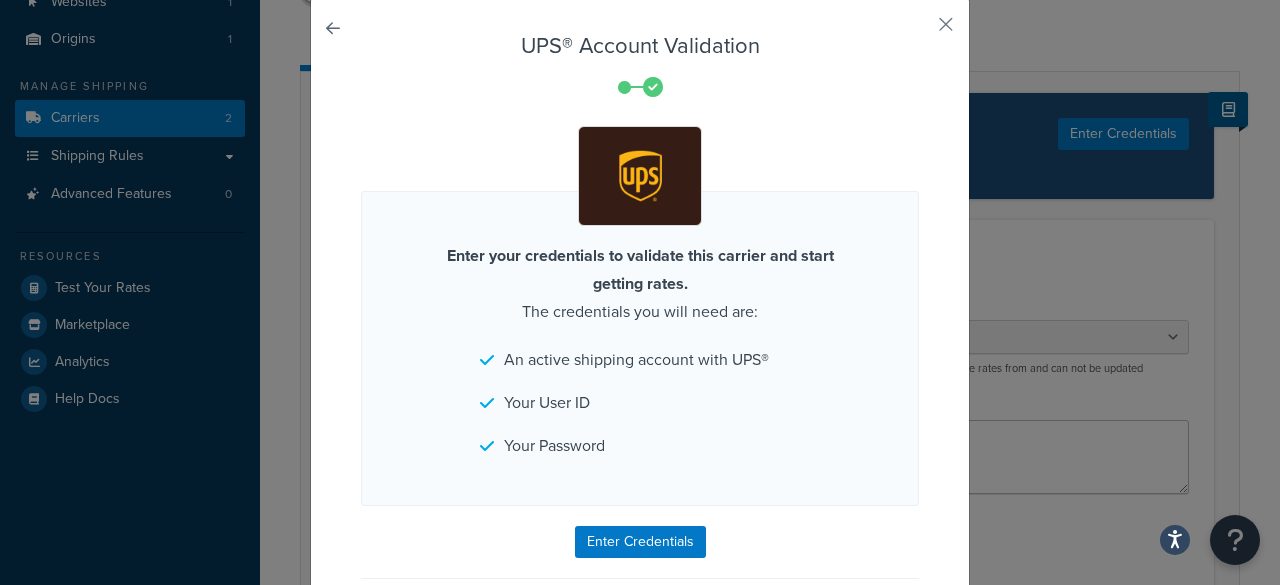 scroll, scrollTop: 148, scrollLeft: 0, axis: vertical 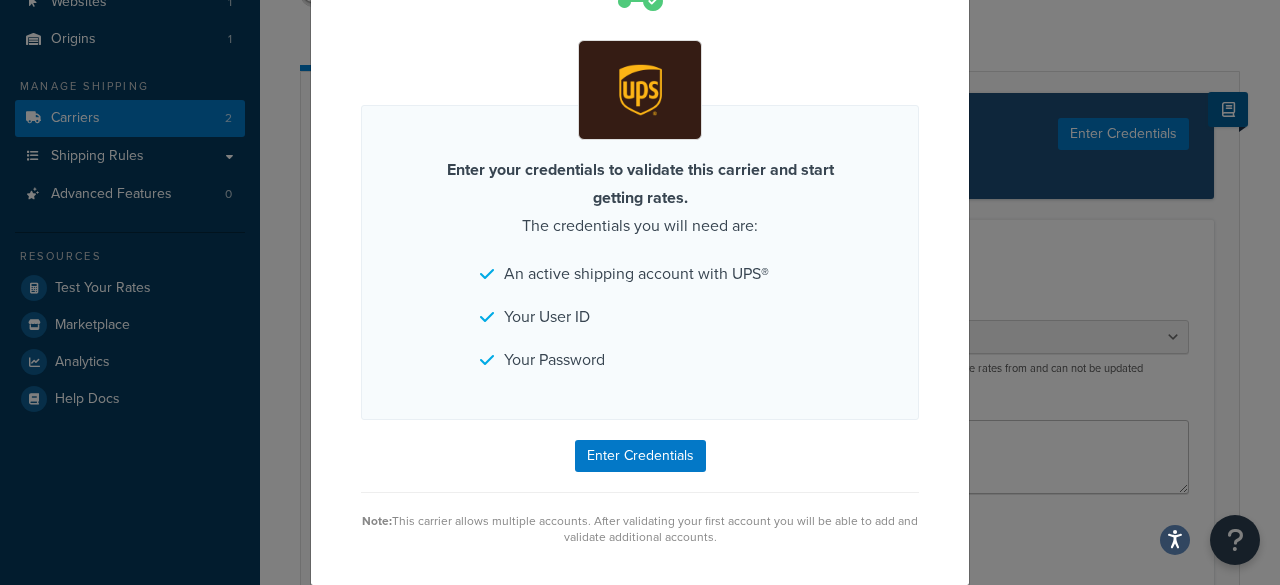 drag, startPoint x: 712, startPoint y: 299, endPoint x: 733, endPoint y: 440, distance: 142.55525 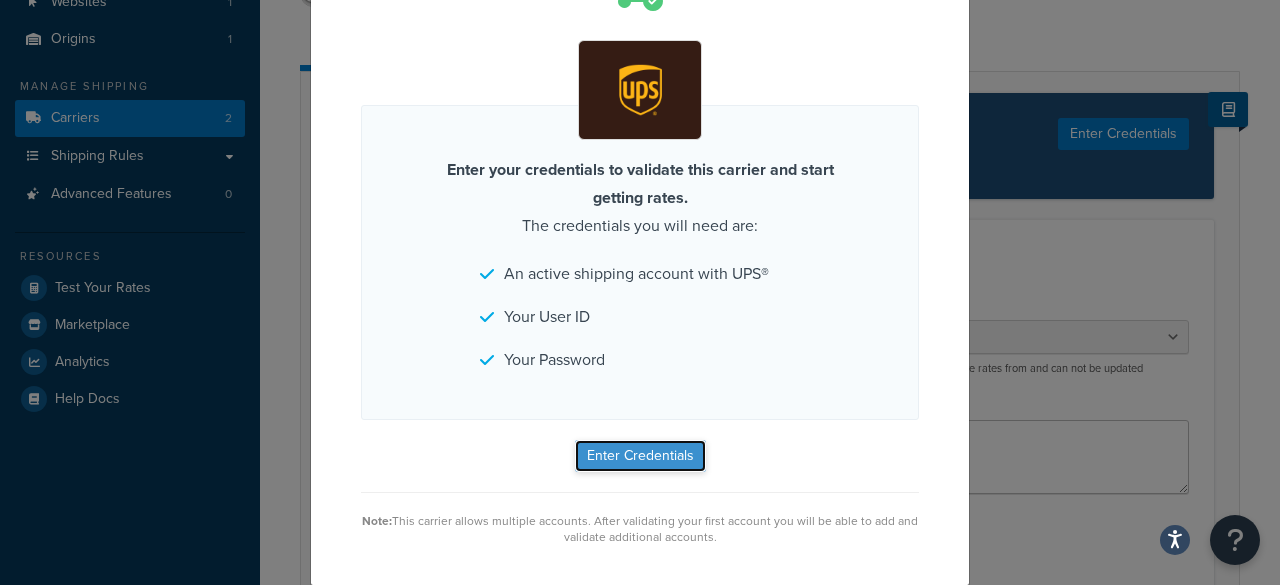 click on "Enter Credentials" at bounding box center [640, 456] 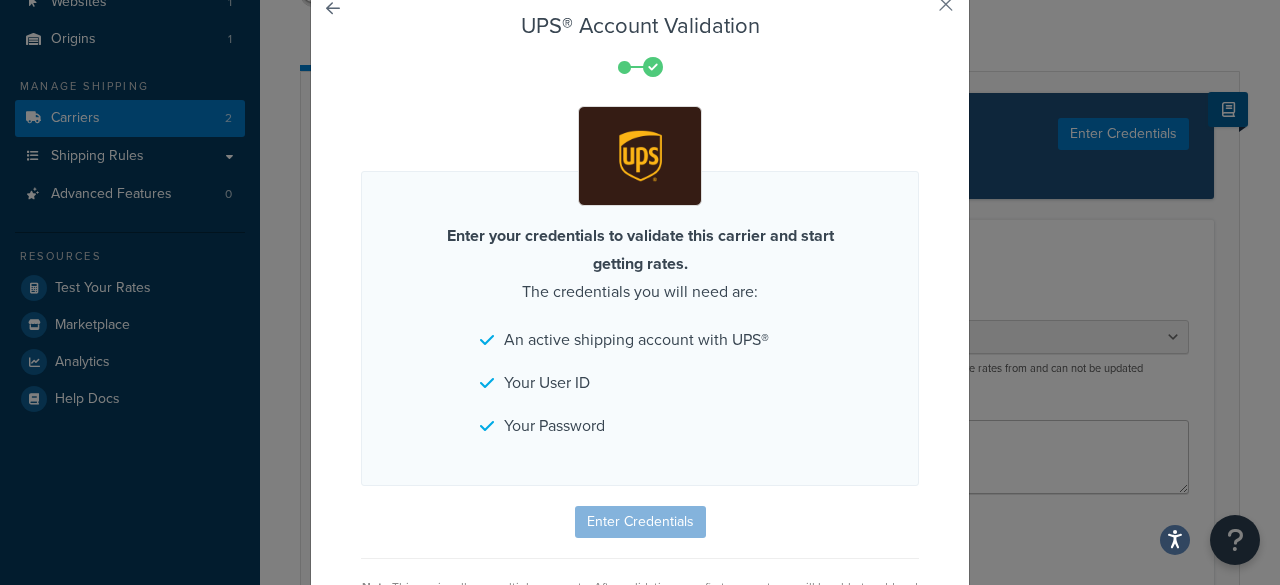drag, startPoint x: 716, startPoint y: 386, endPoint x: 718, endPoint y: 309, distance: 77.02597 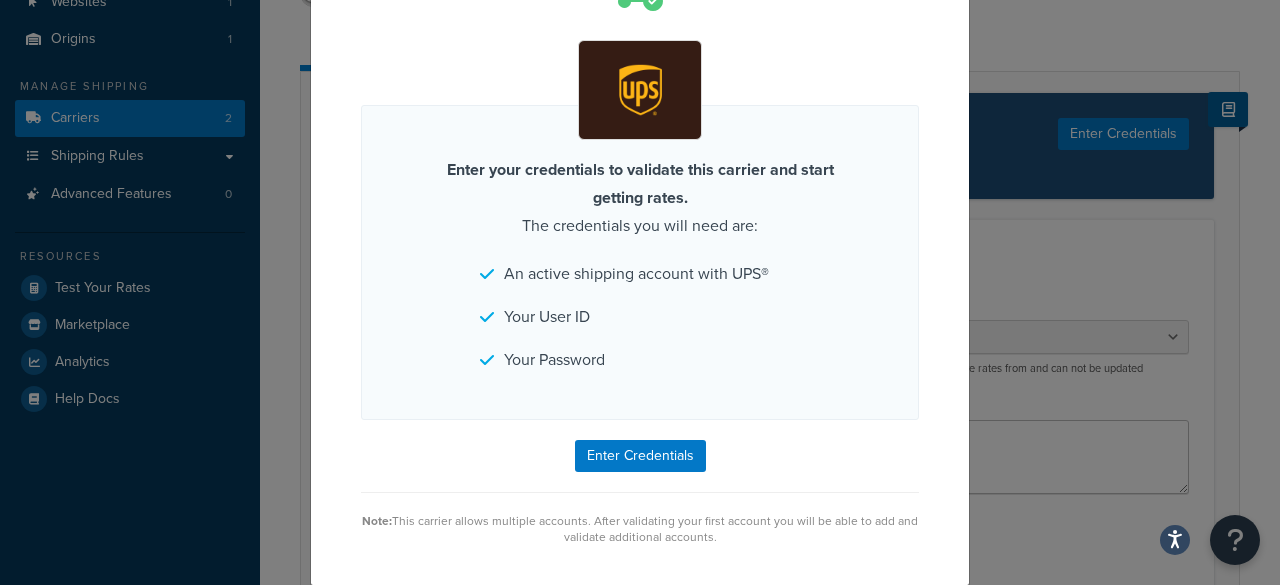 drag, startPoint x: 767, startPoint y: 365, endPoint x: 780, endPoint y: 525, distance: 160.52725 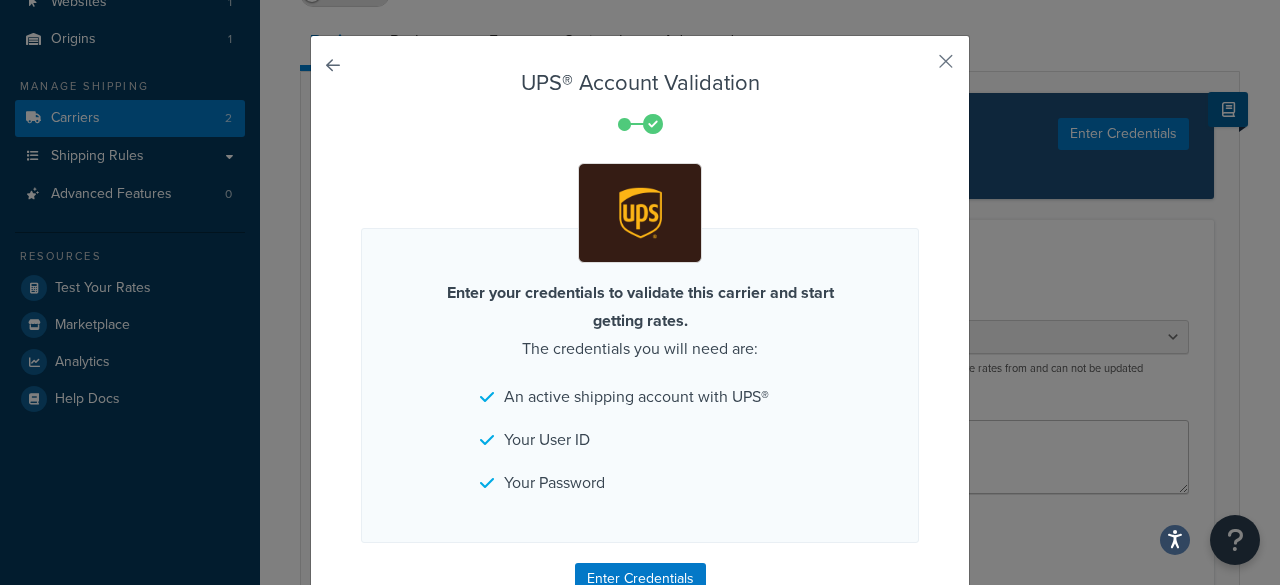 drag, startPoint x: 752, startPoint y: 477, endPoint x: 748, endPoint y: 340, distance: 137.05838 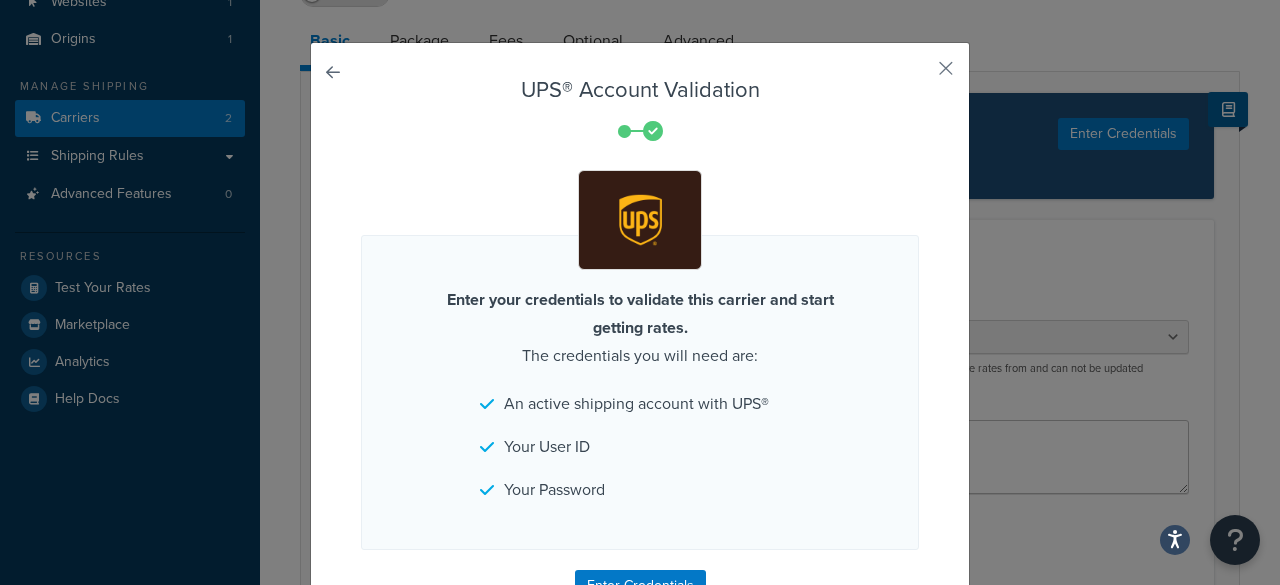 drag, startPoint x: 734, startPoint y: 352, endPoint x: 747, endPoint y: 439, distance: 87.965904 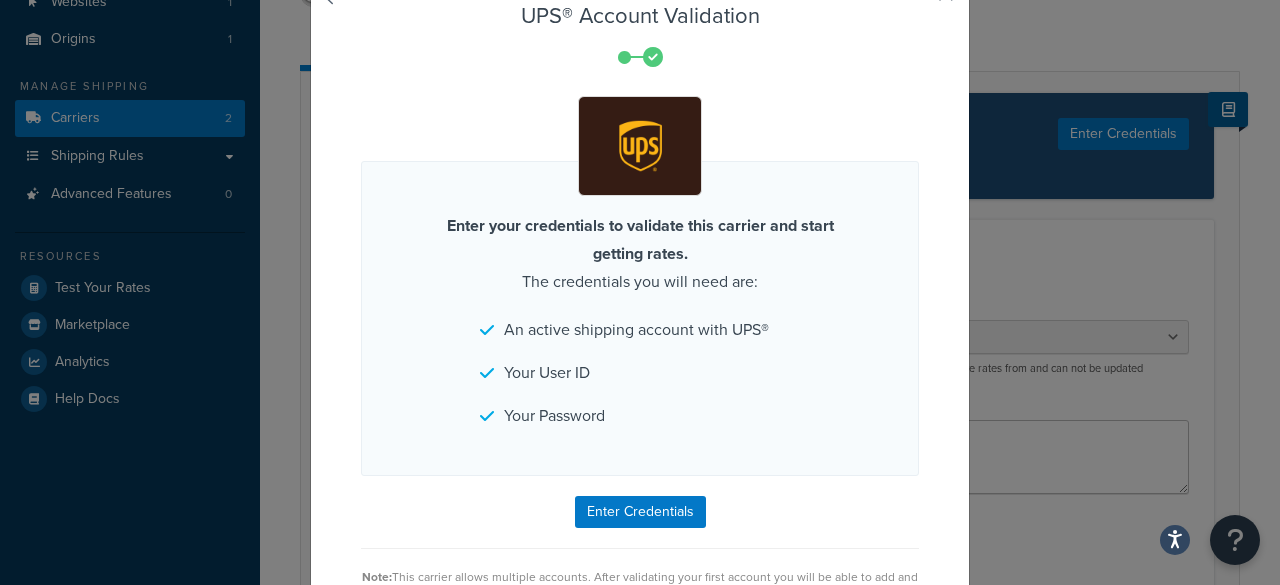 drag, startPoint x: 727, startPoint y: 367, endPoint x: 733, endPoint y: 485, distance: 118.15244 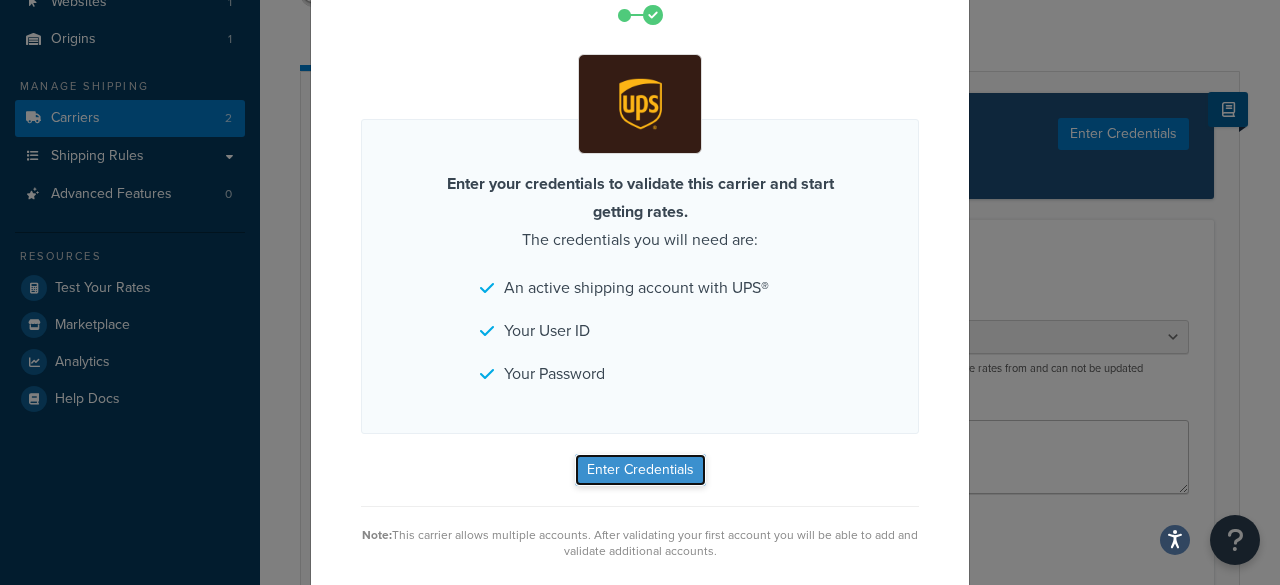 click on "Enter Credentials" at bounding box center [640, 470] 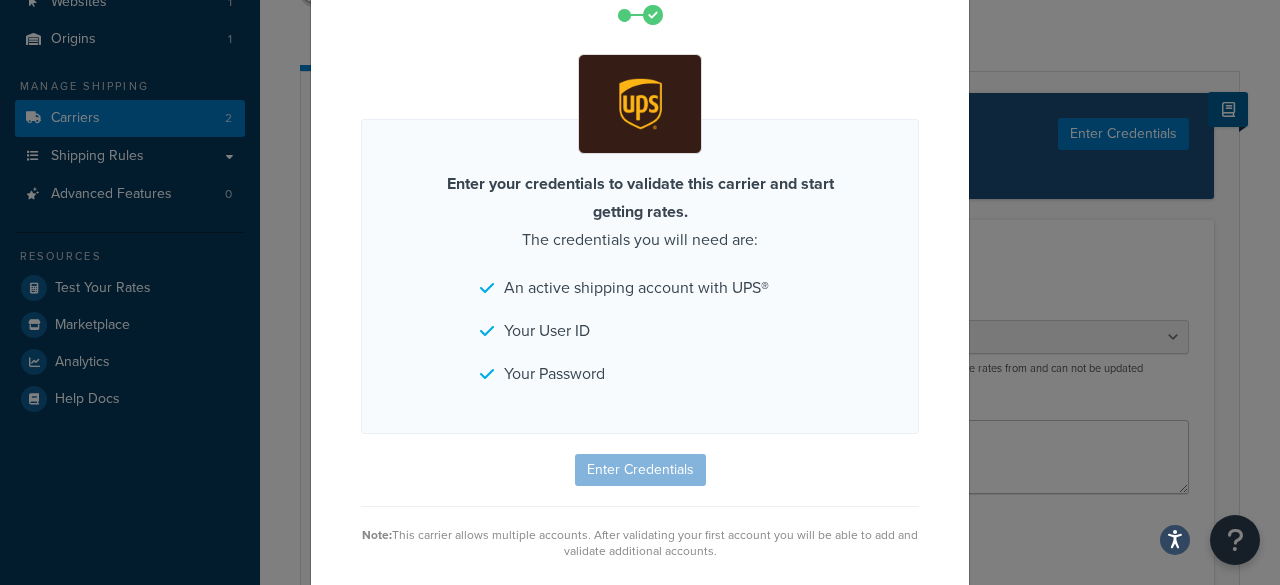 drag, startPoint x: 649, startPoint y: 470, endPoint x: 628, endPoint y: 467, distance: 21.213203 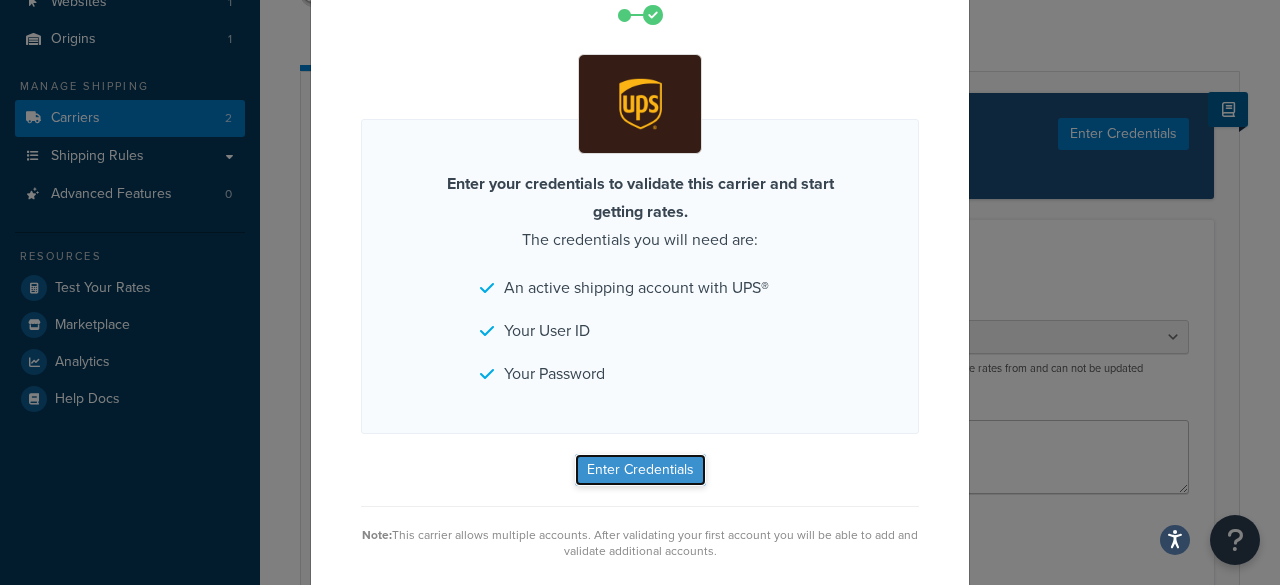 click on "Enter Credentials" at bounding box center [640, 470] 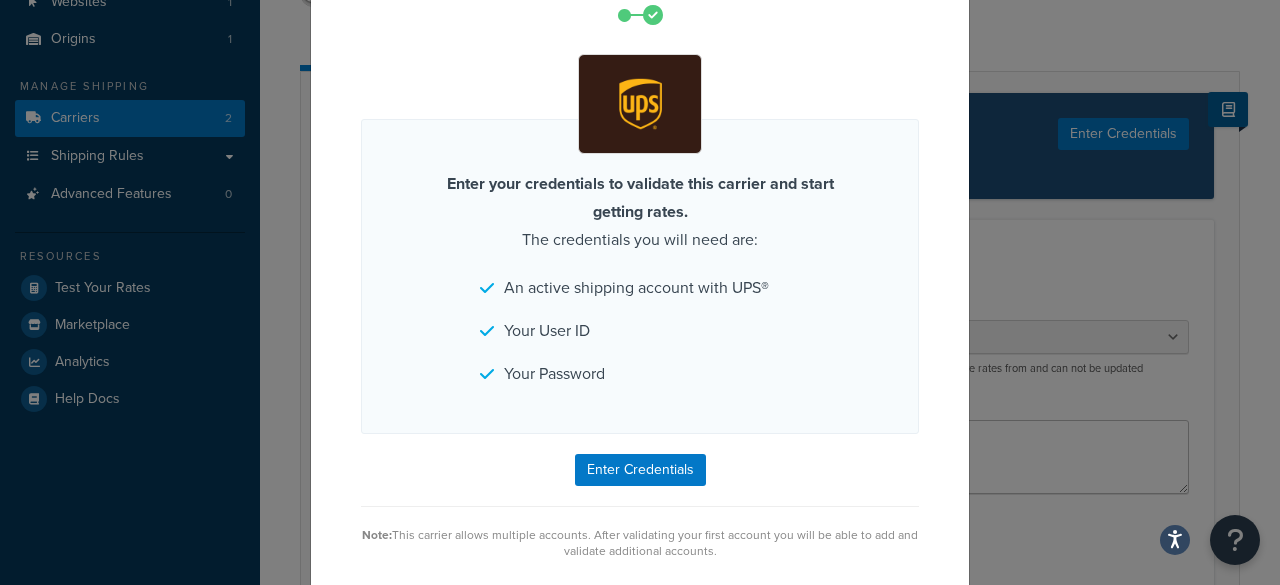 drag, startPoint x: 656, startPoint y: 471, endPoint x: 529, endPoint y: 492, distance: 128.72452 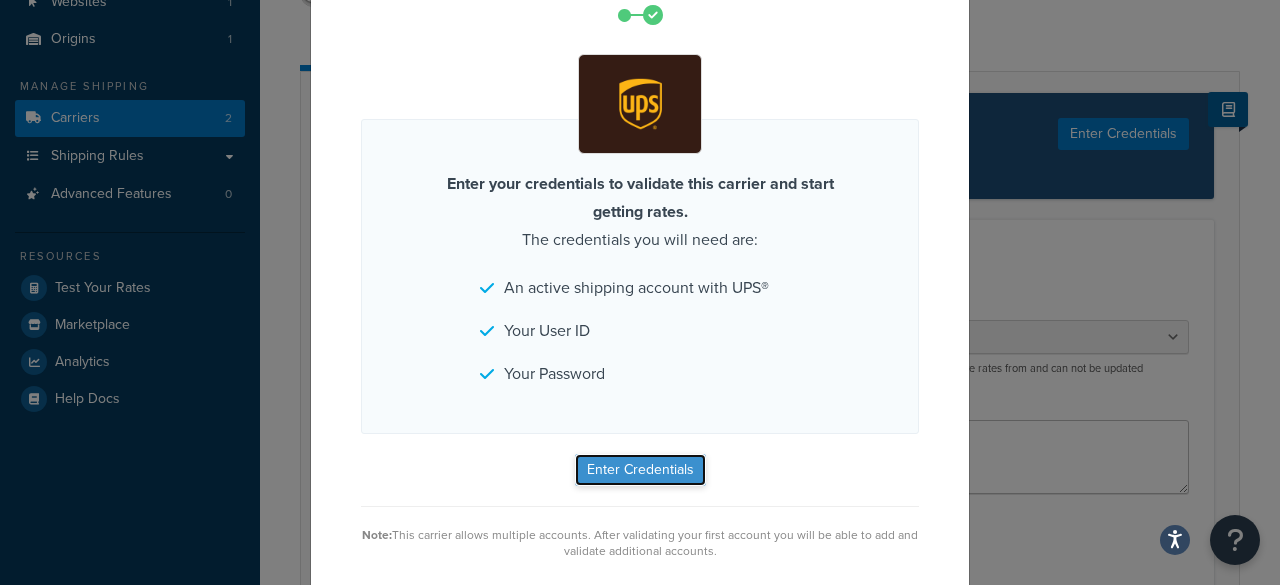 click on "Enter Credentials" at bounding box center [640, 470] 